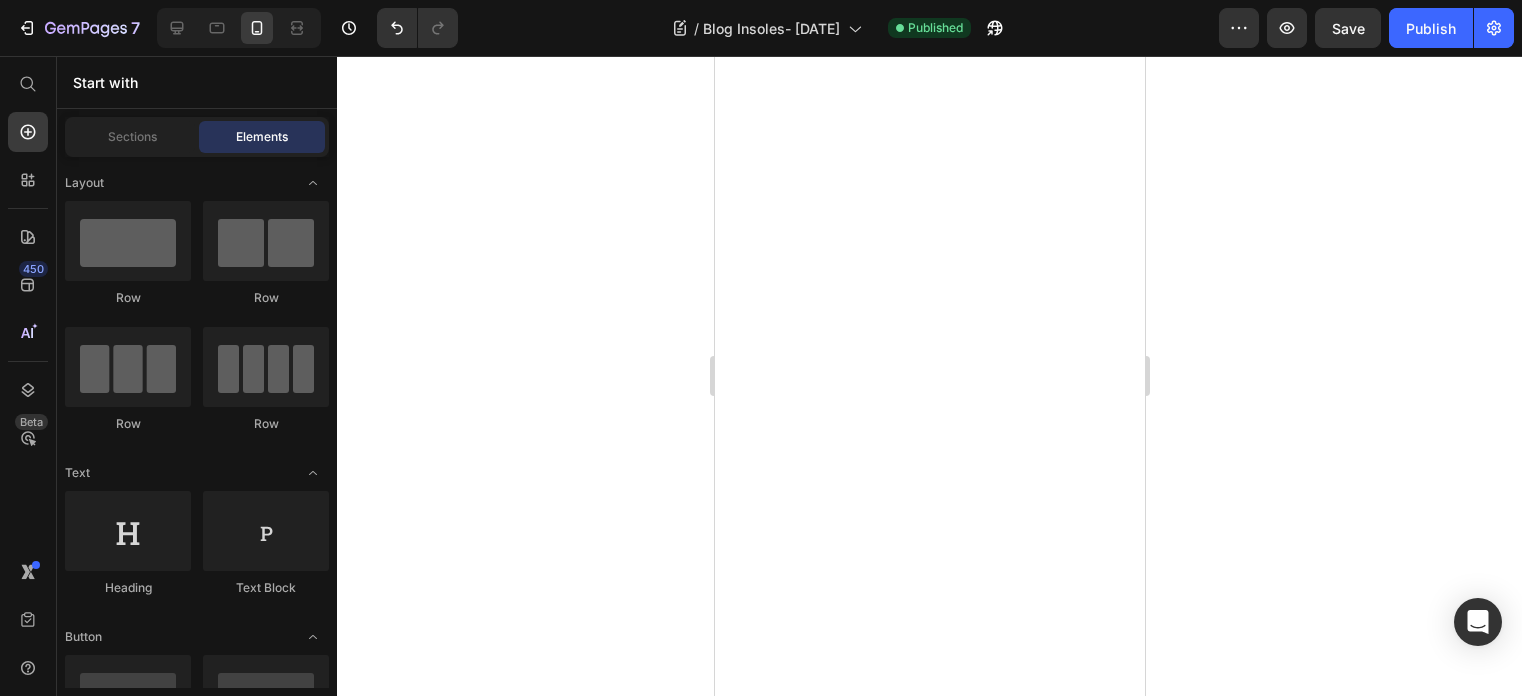 scroll, scrollTop: 0, scrollLeft: 0, axis: both 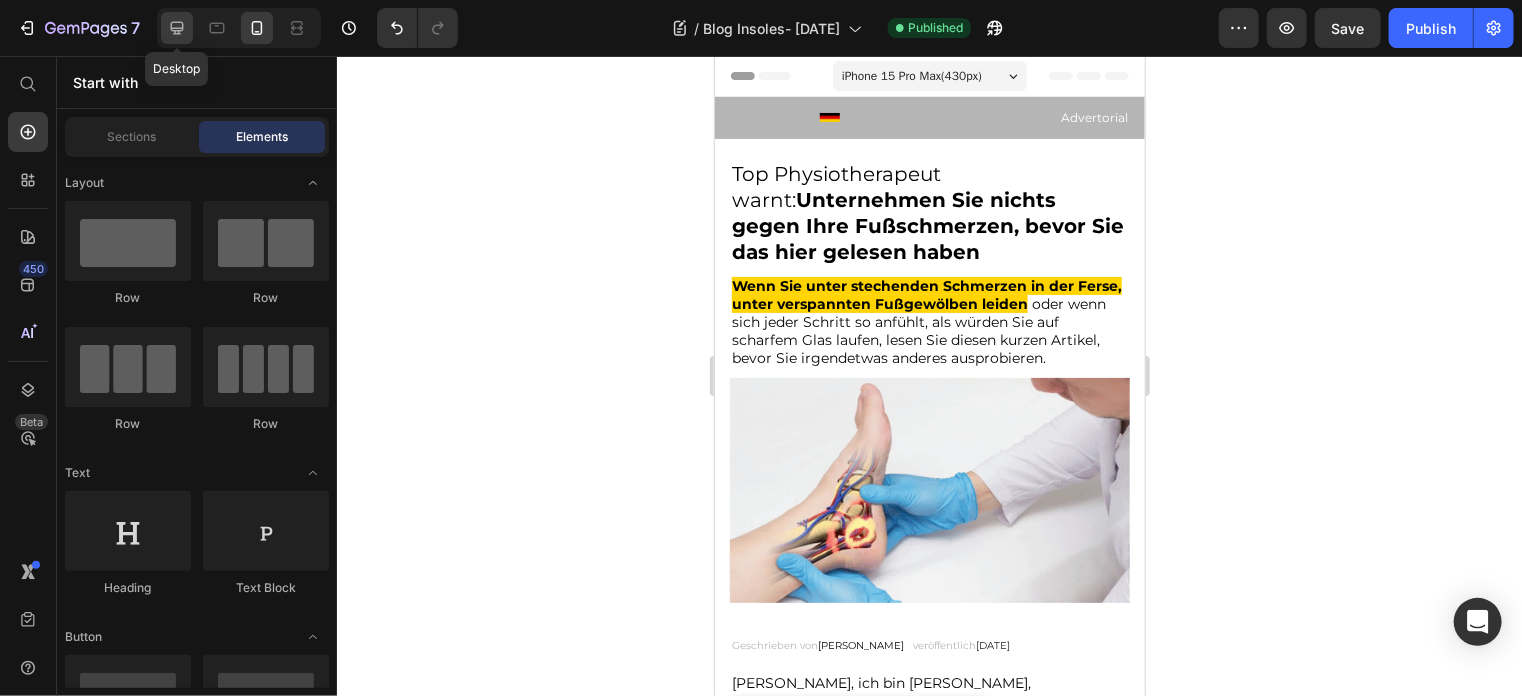 click 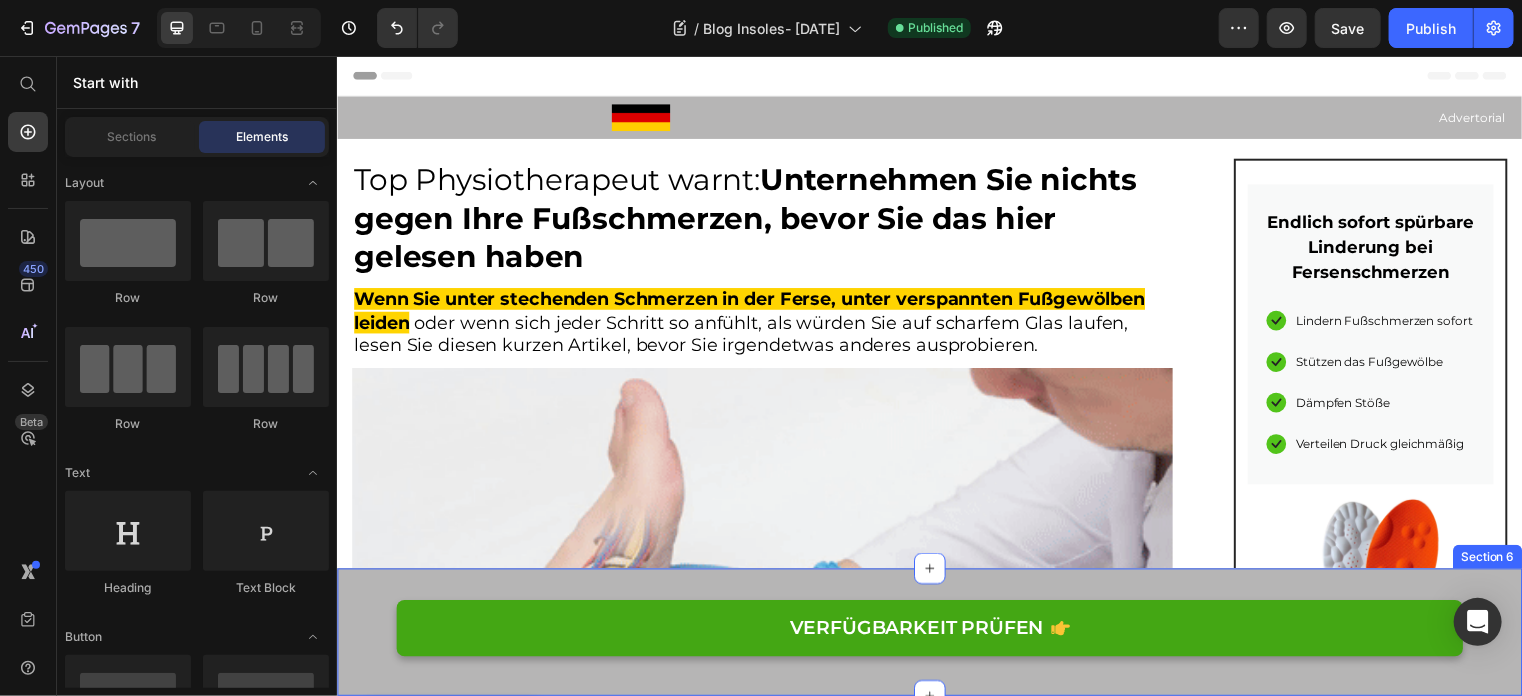 click on "VERFÜGBARKEIT PRÜFEN Button Section 6" at bounding box center (936, 638) 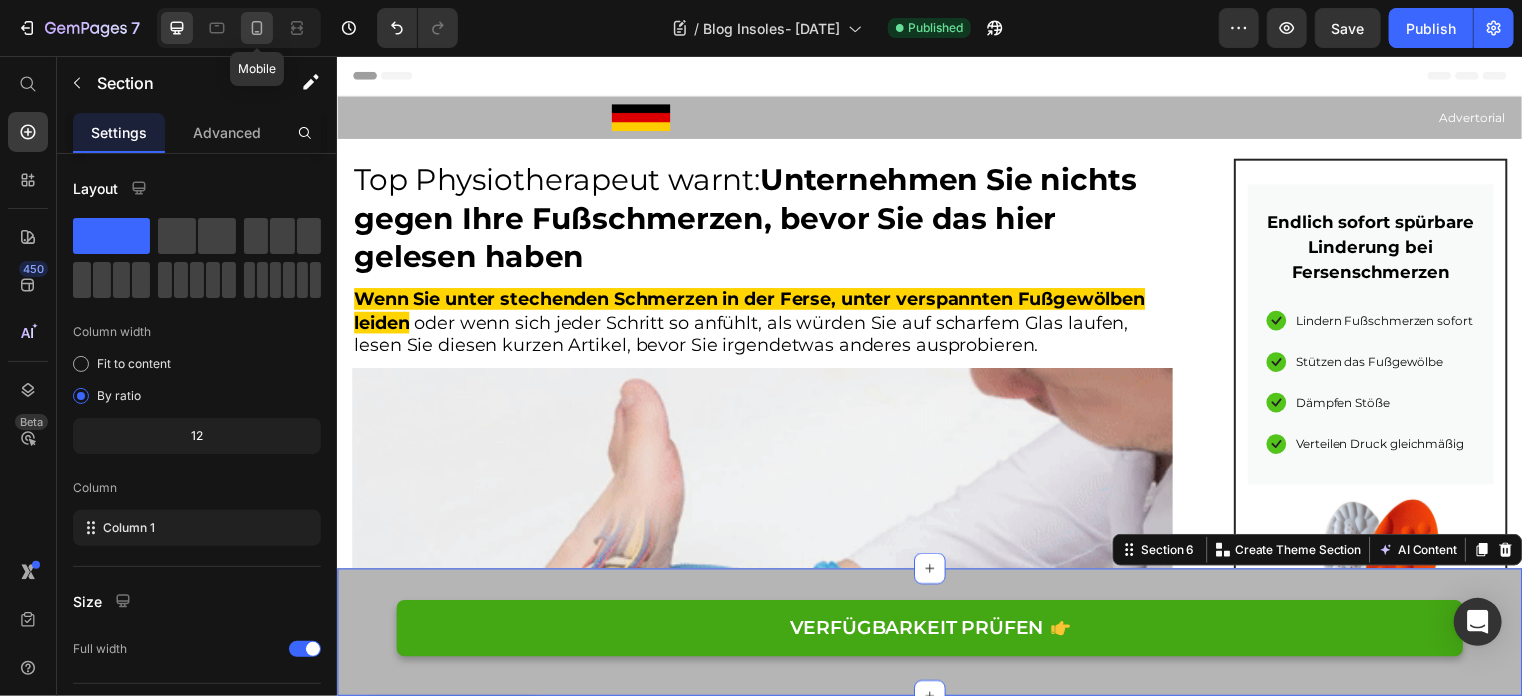 click 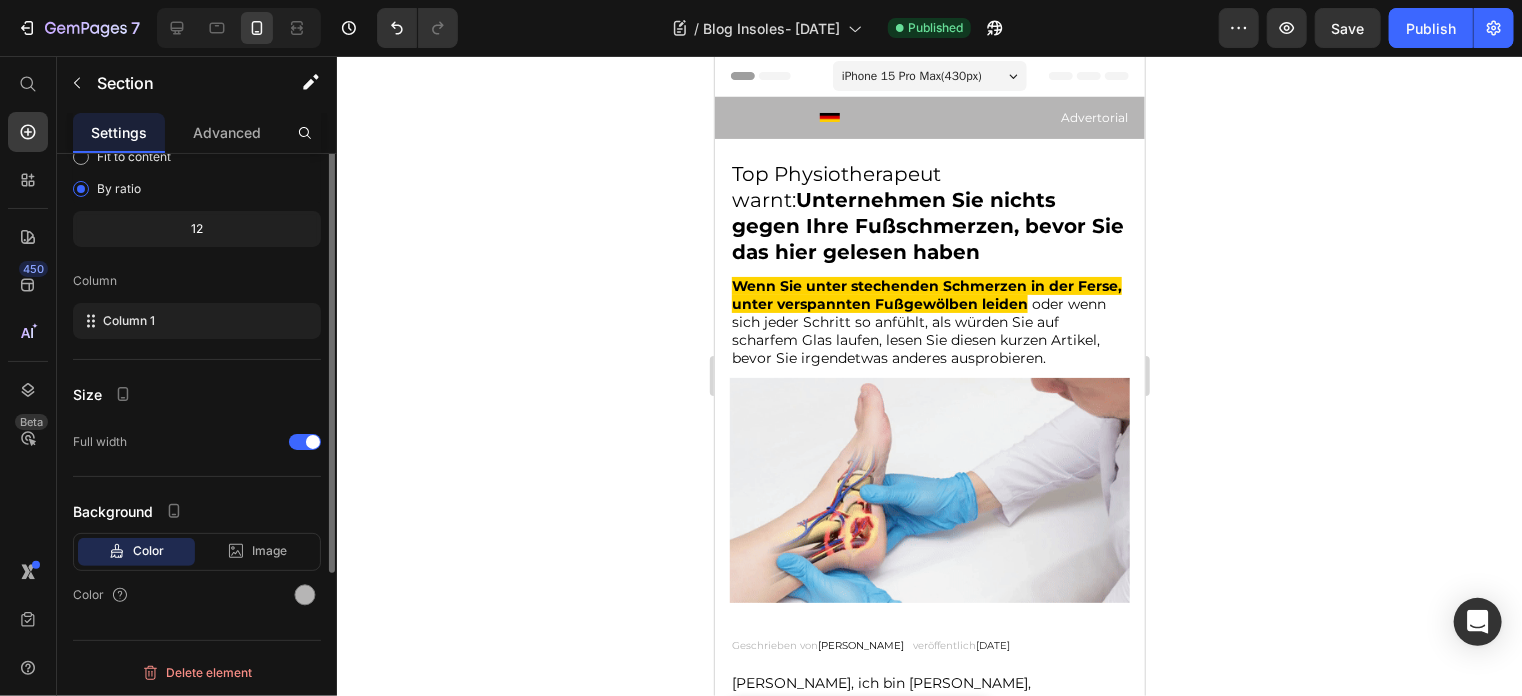 scroll, scrollTop: 0, scrollLeft: 0, axis: both 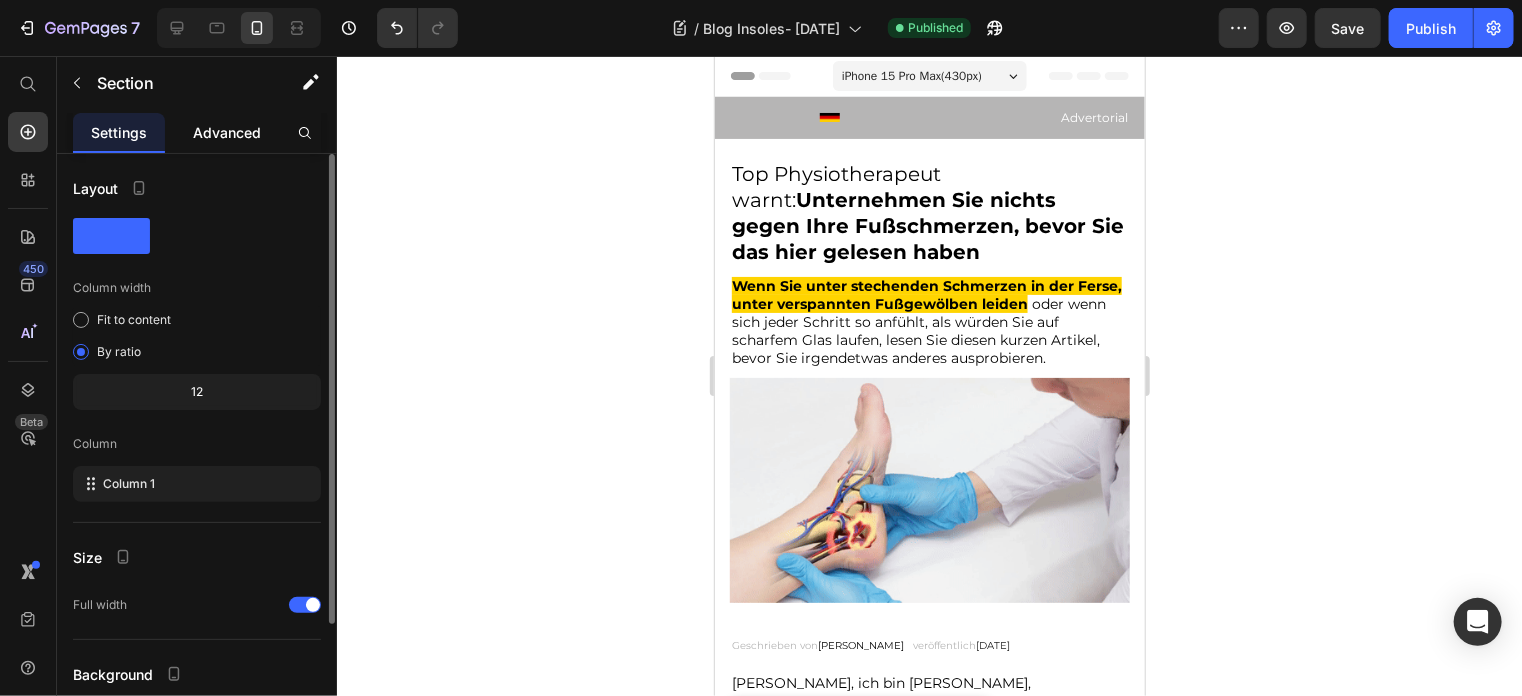 click on "Advanced" at bounding box center (227, 132) 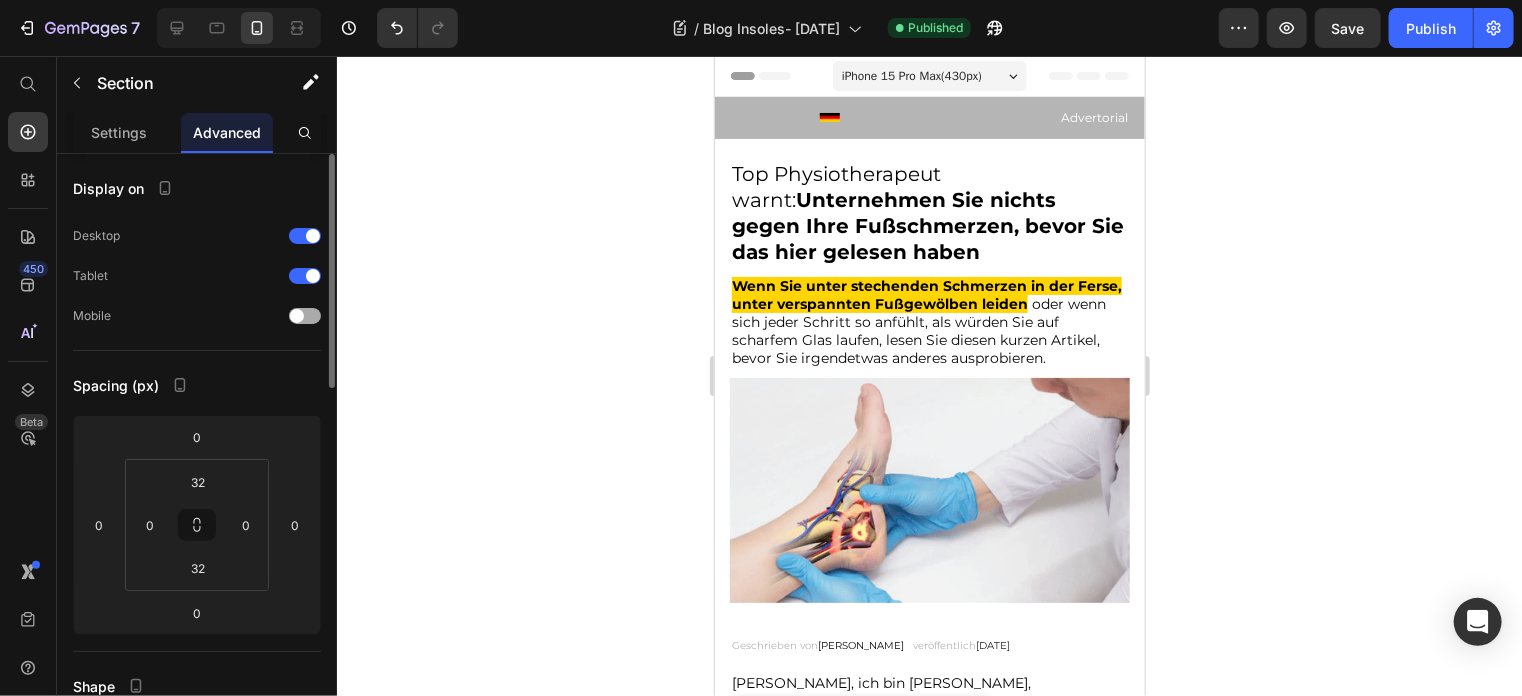 click at bounding box center (305, 316) 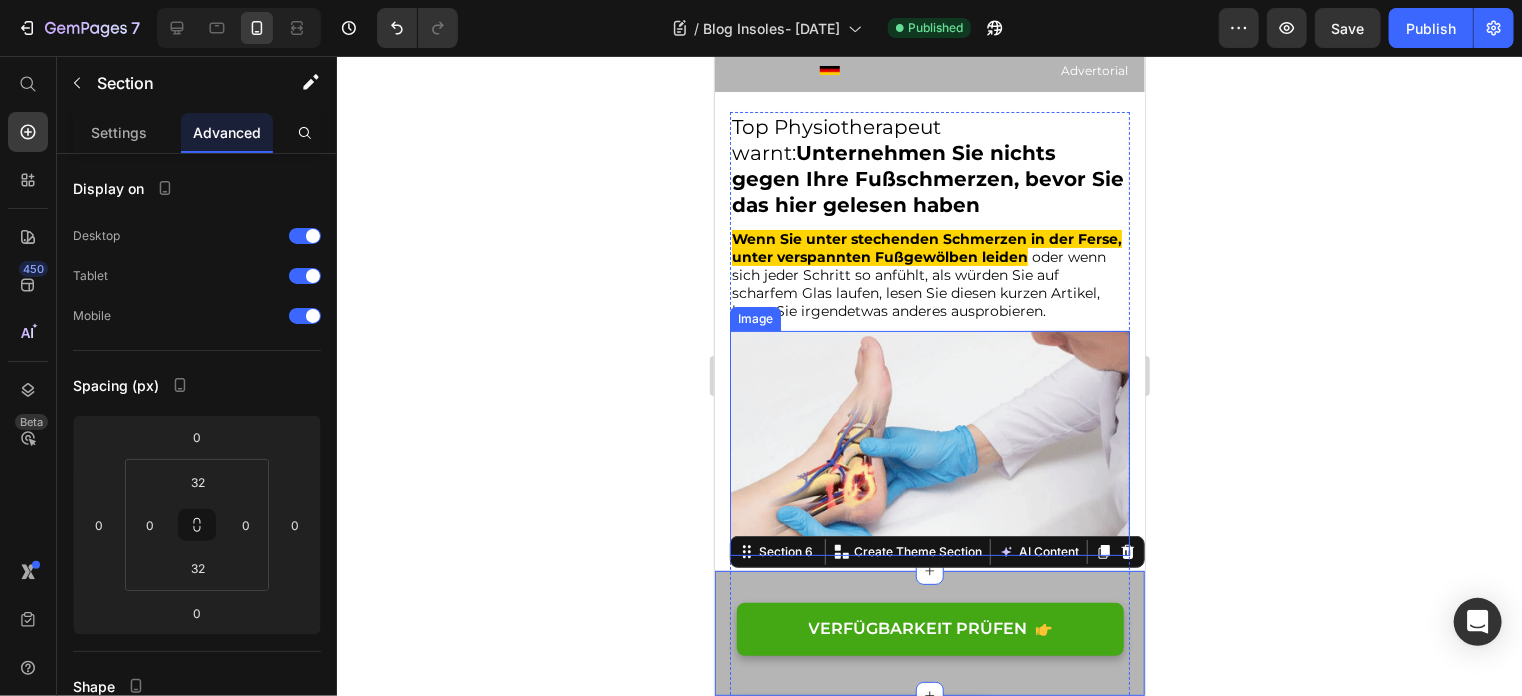scroll, scrollTop: 0, scrollLeft: 0, axis: both 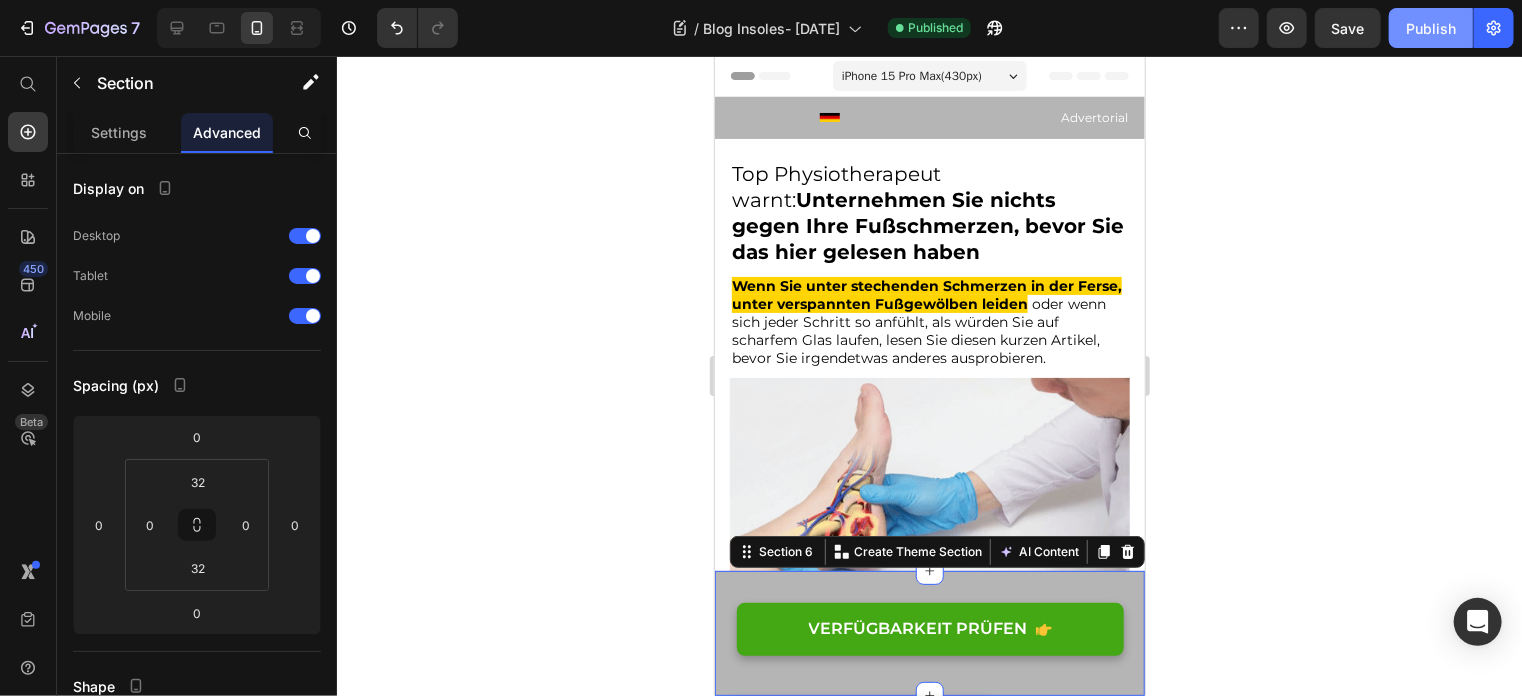 click on "Publish" at bounding box center [1431, 28] 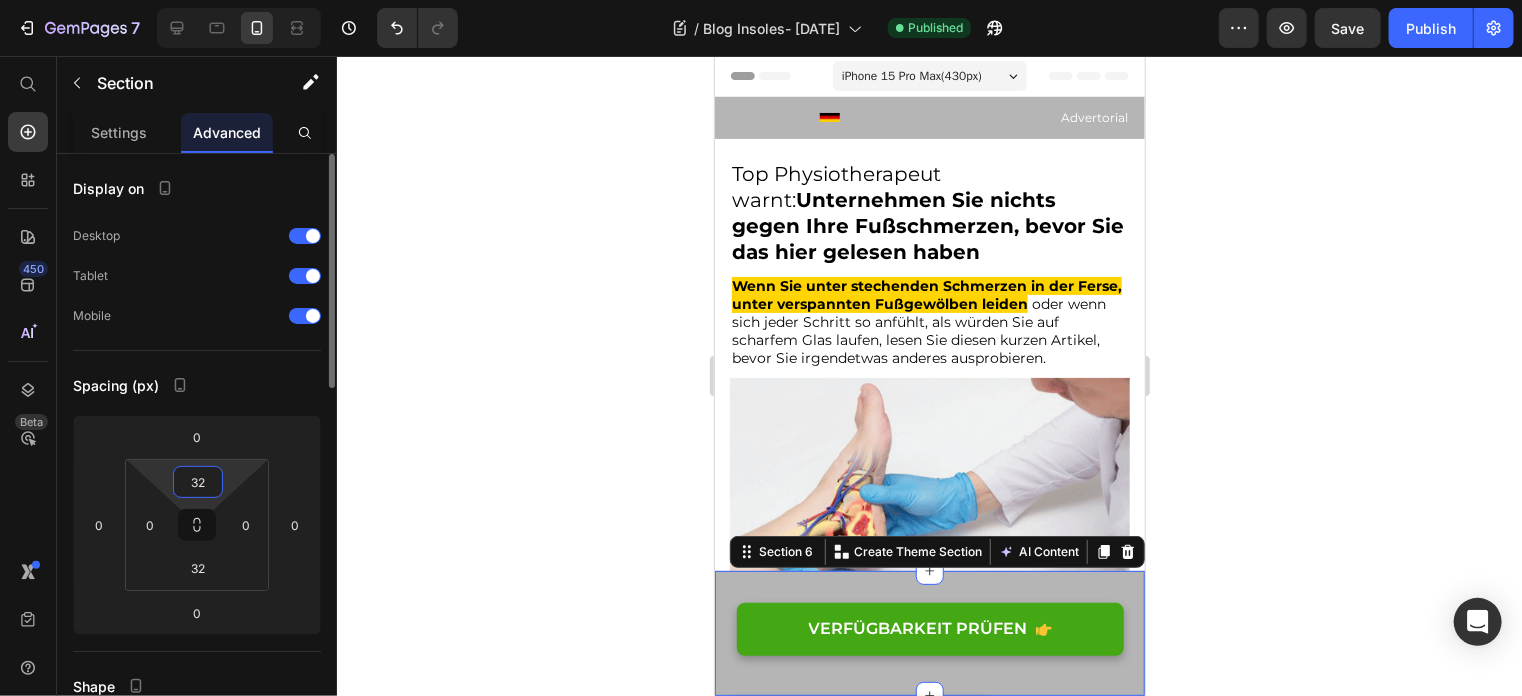 click on "32" at bounding box center [198, 482] 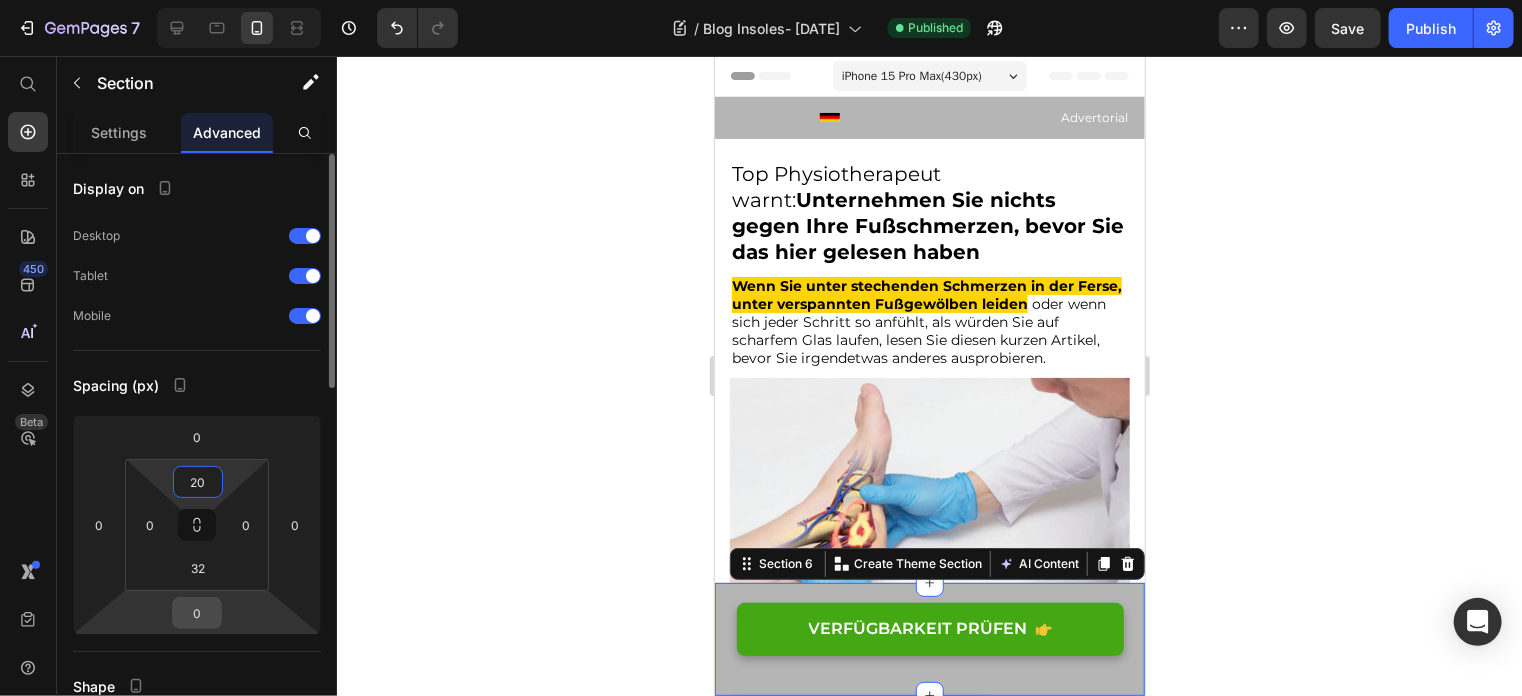 type on "20" 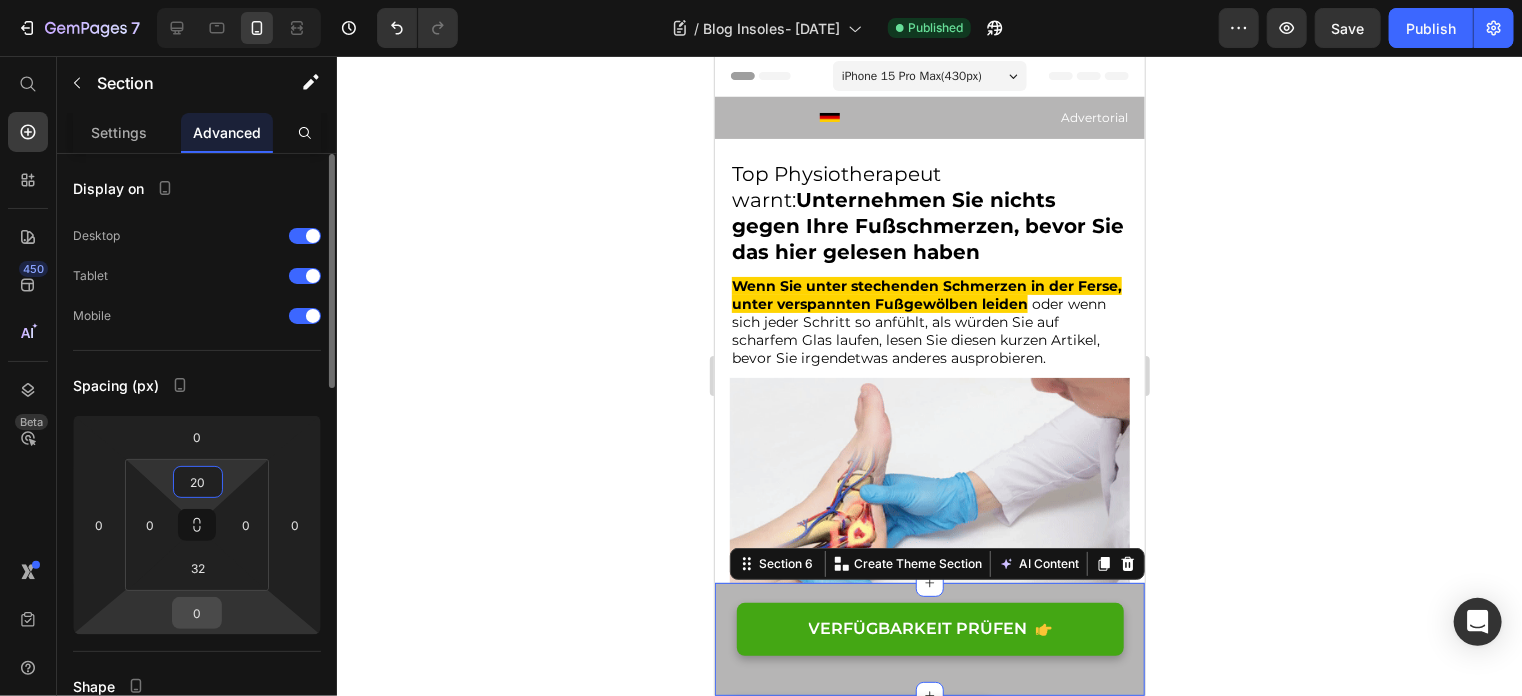 click on "0" at bounding box center (197, 613) 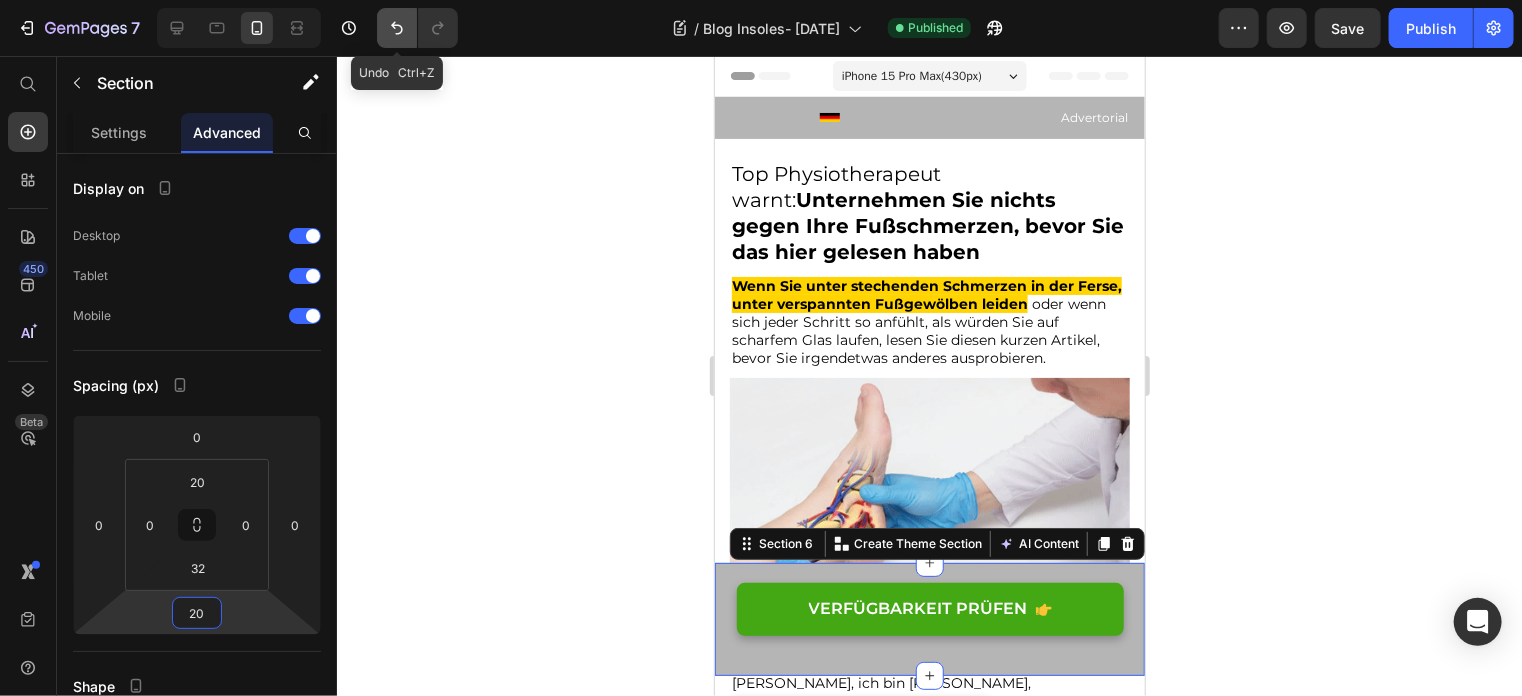 click 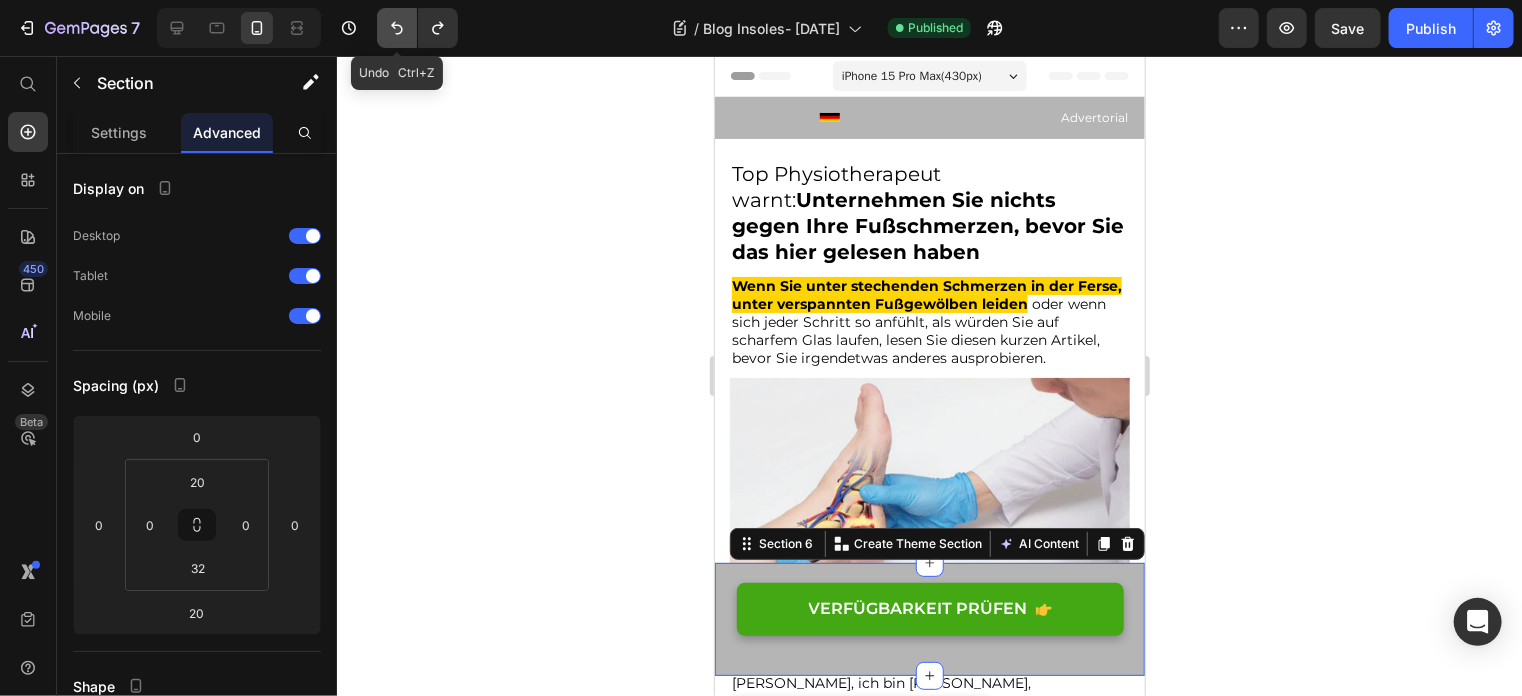 click 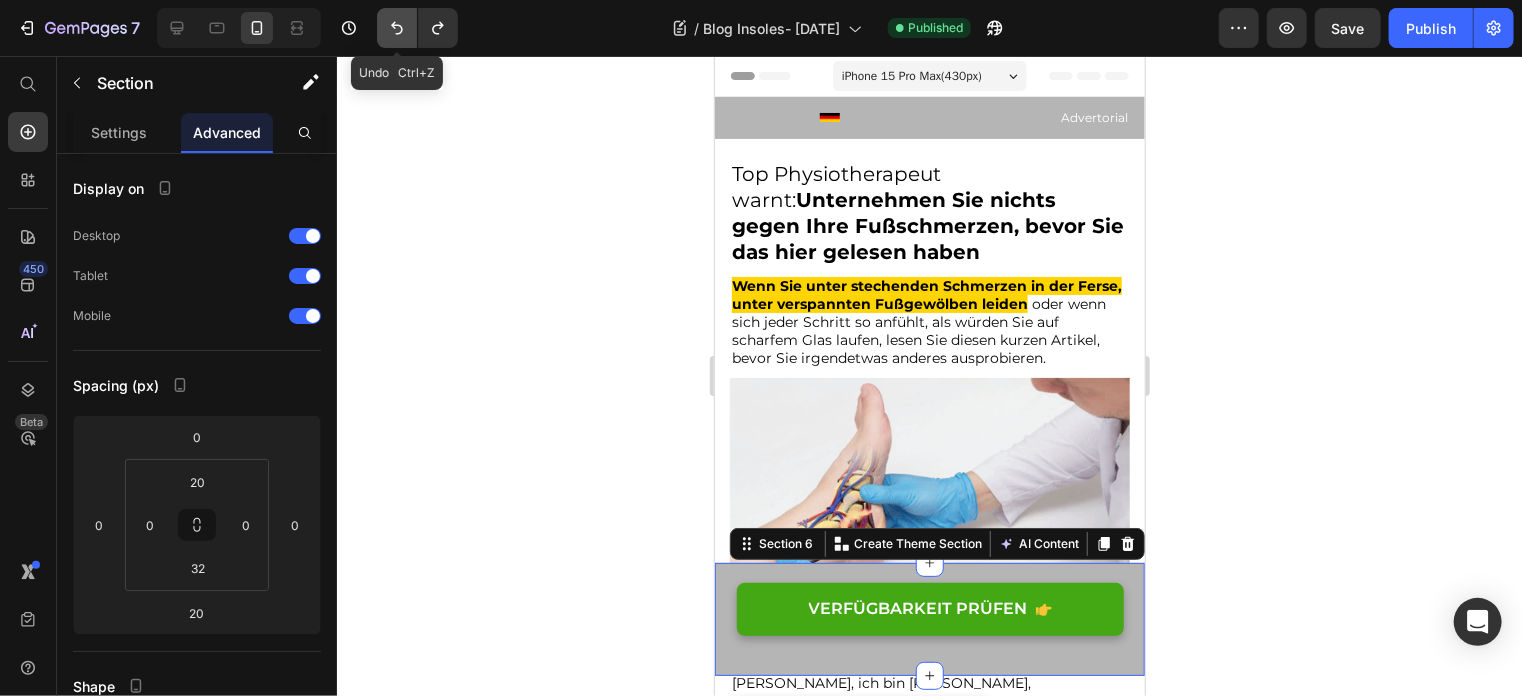 type on "0" 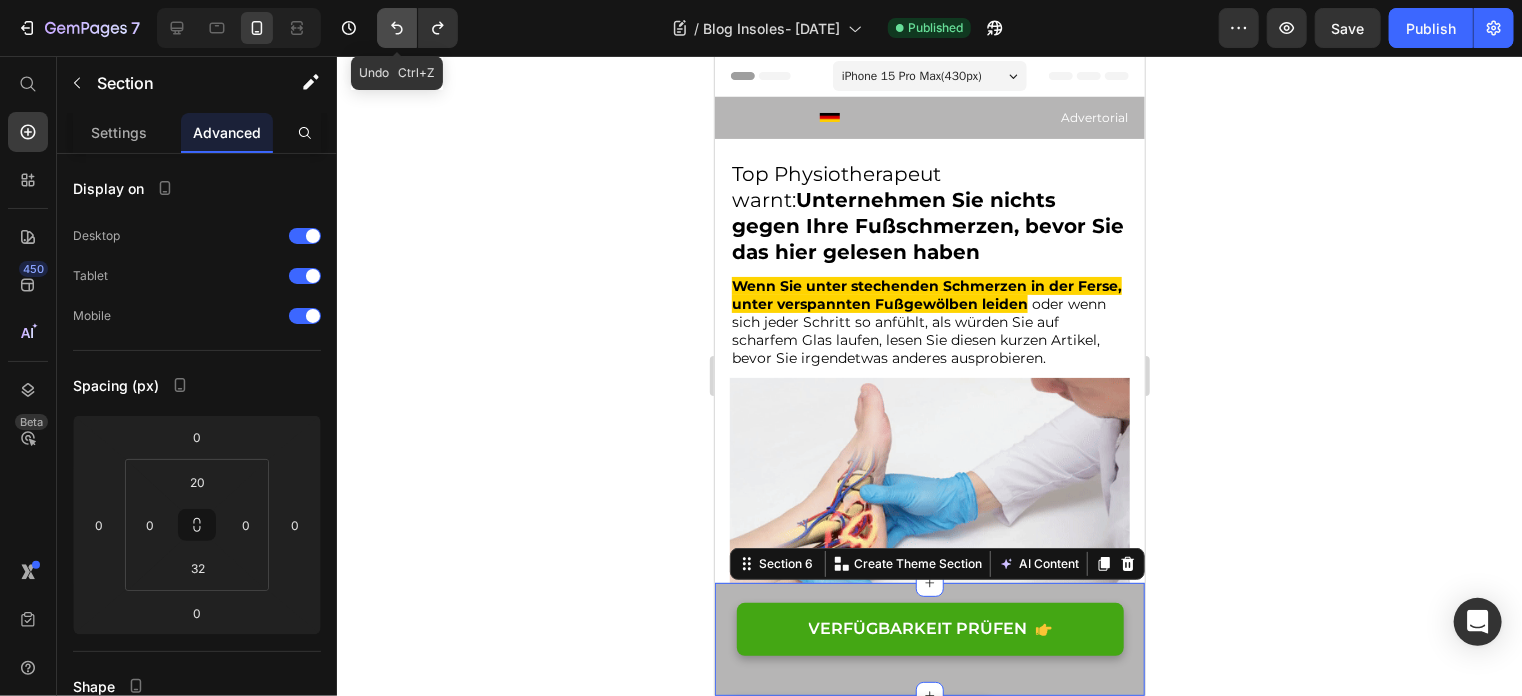 click 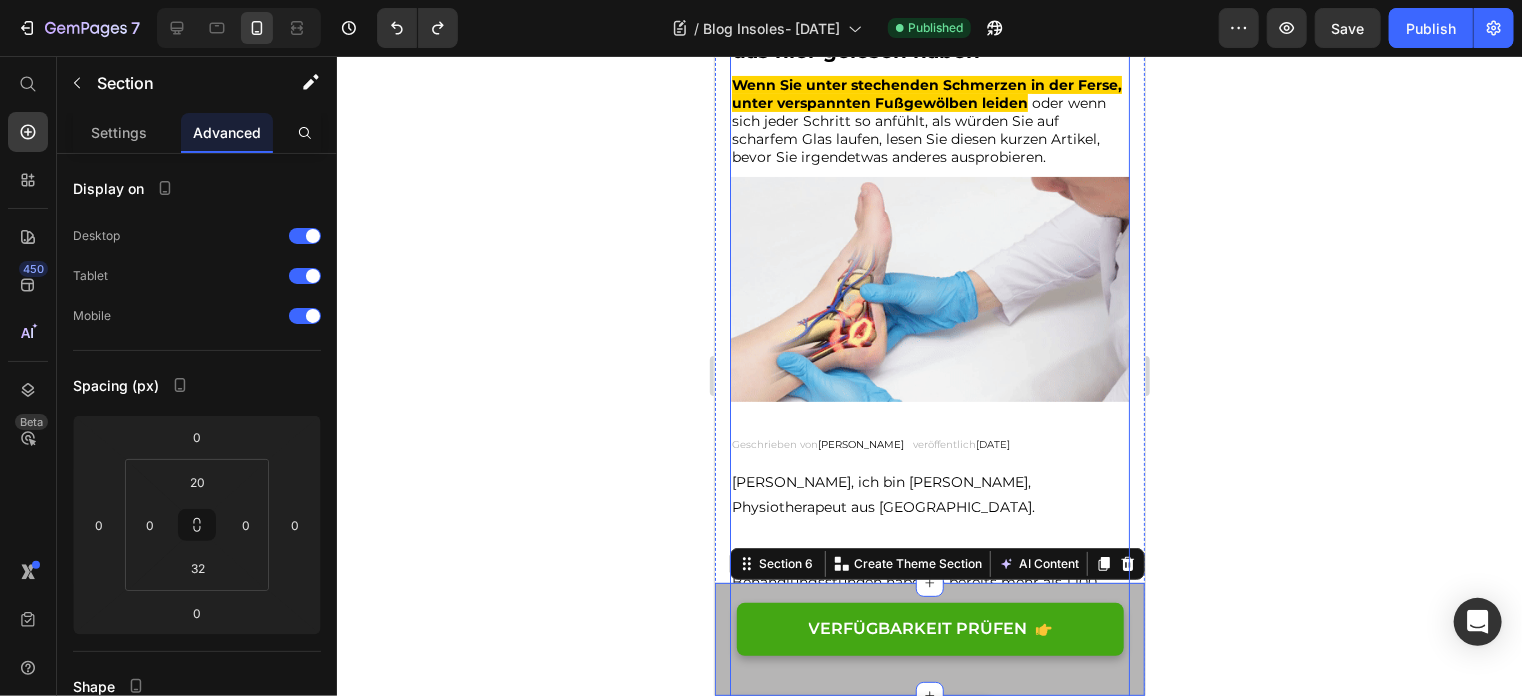 scroll, scrollTop: 100, scrollLeft: 0, axis: vertical 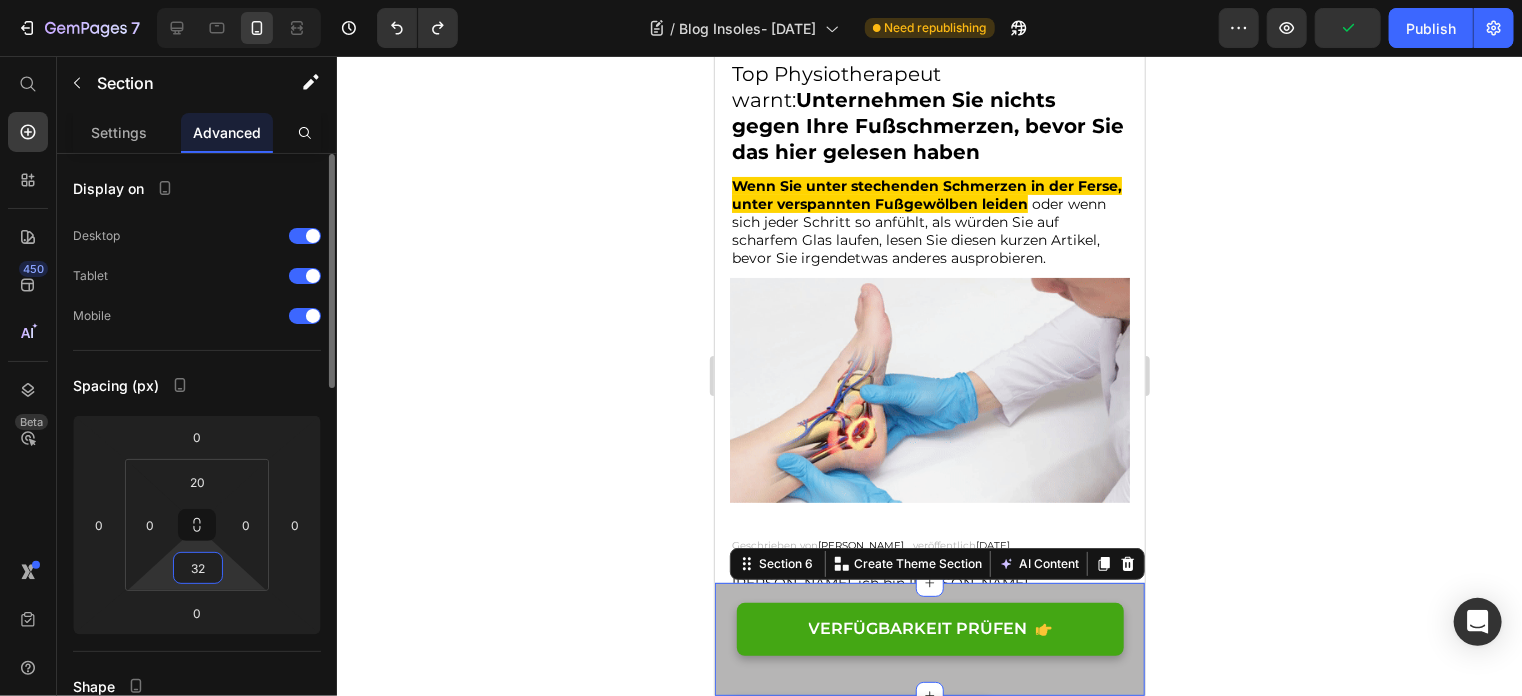 click on "32" at bounding box center (198, 568) 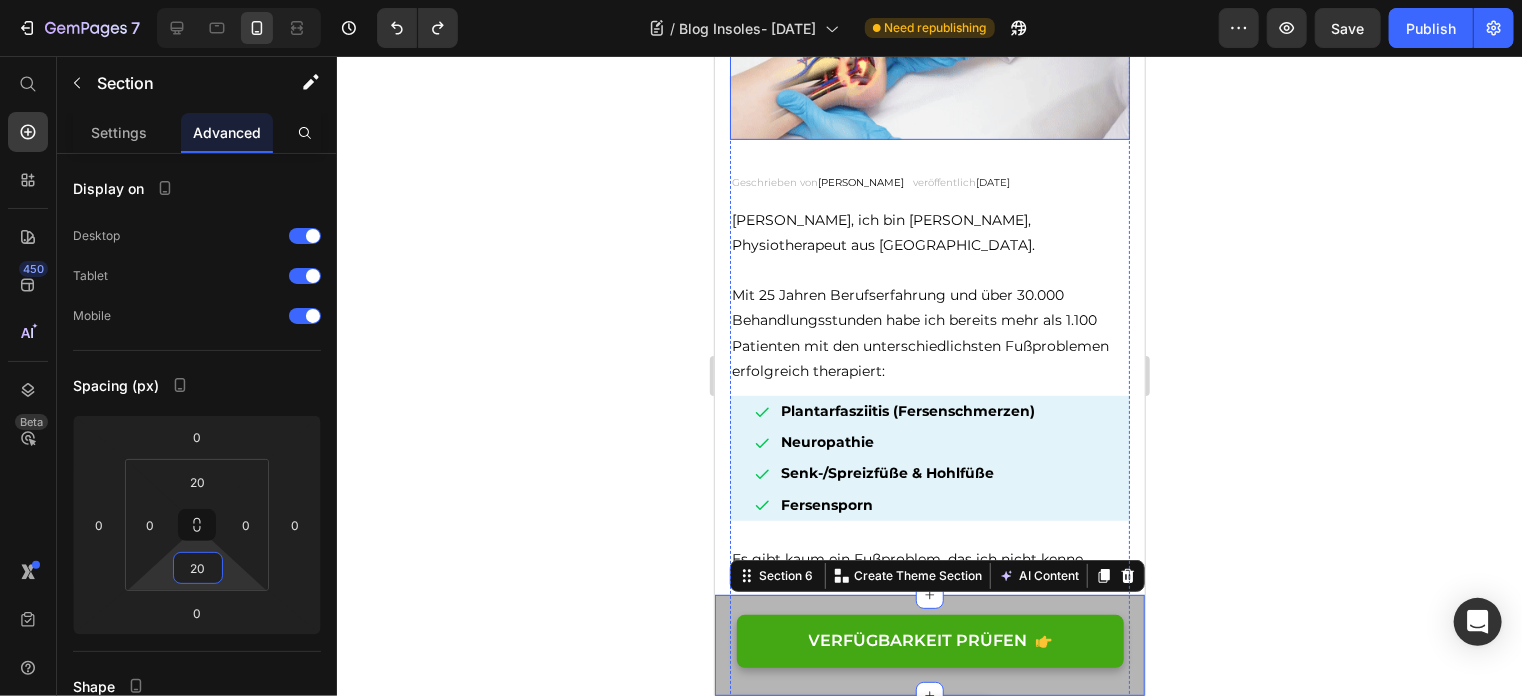 scroll, scrollTop: 500, scrollLeft: 0, axis: vertical 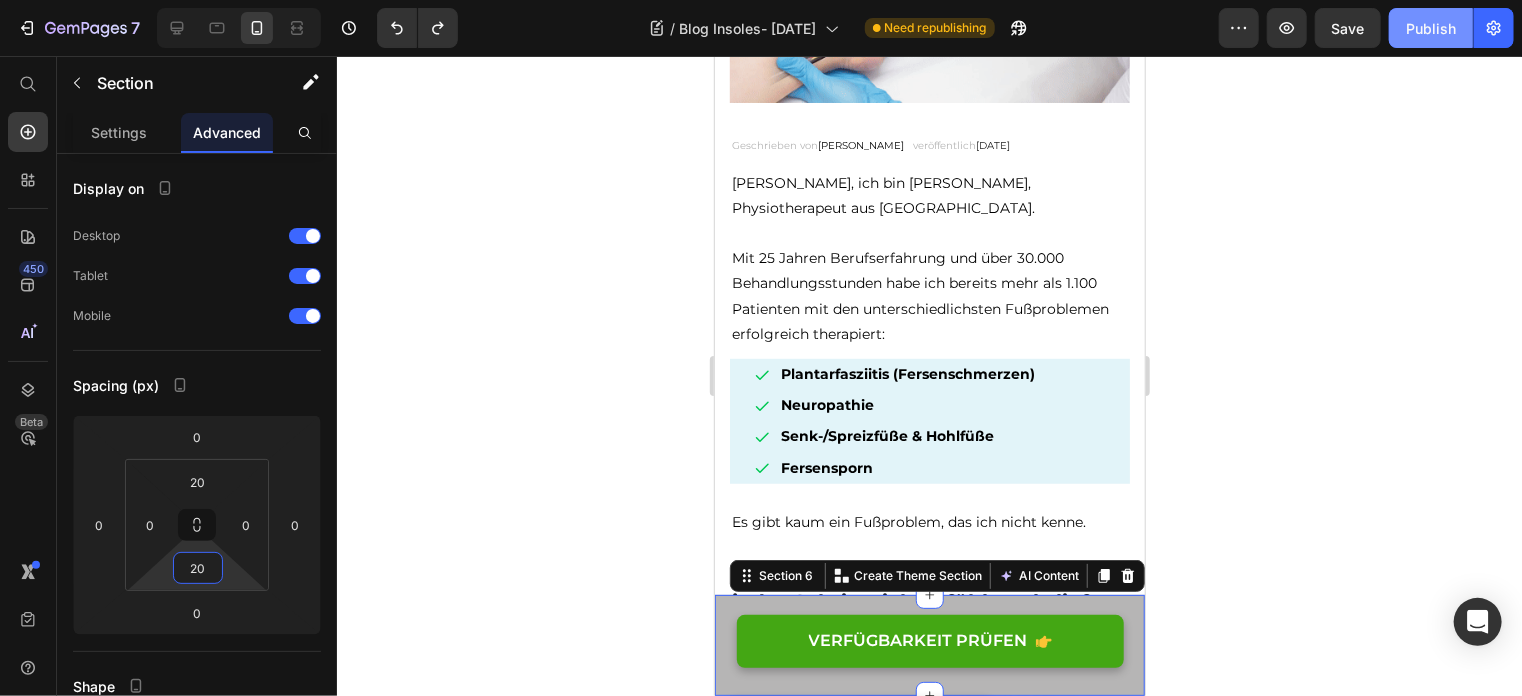 type on "20" 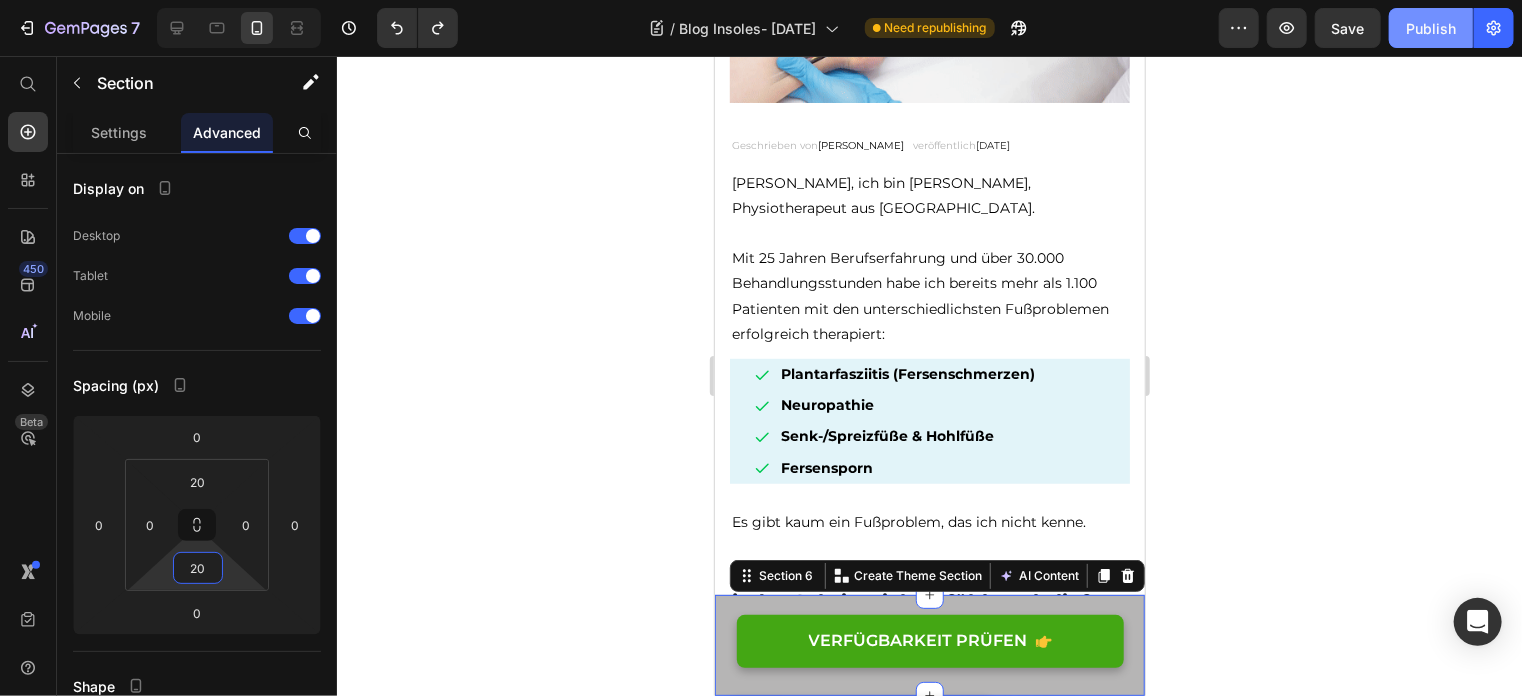 click on "Publish" at bounding box center [1431, 28] 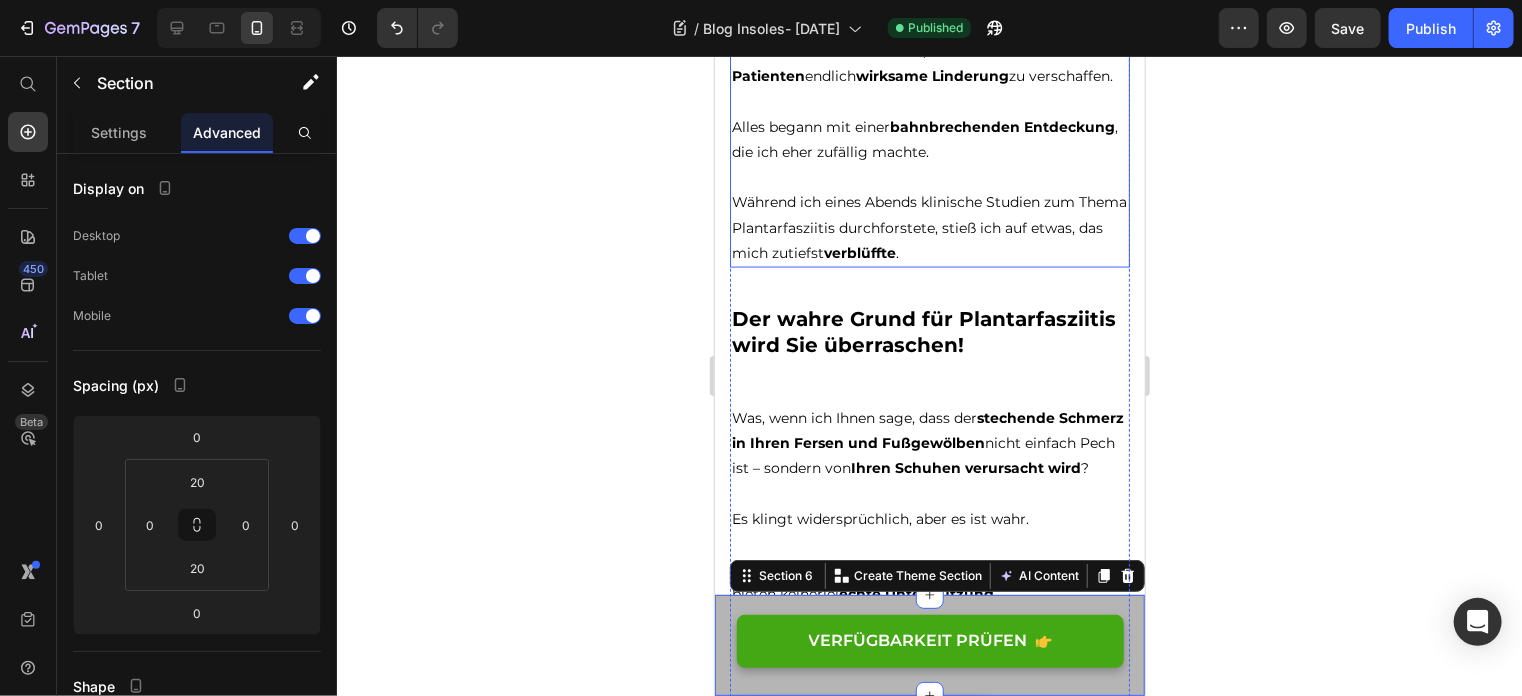 scroll, scrollTop: 2100, scrollLeft: 0, axis: vertical 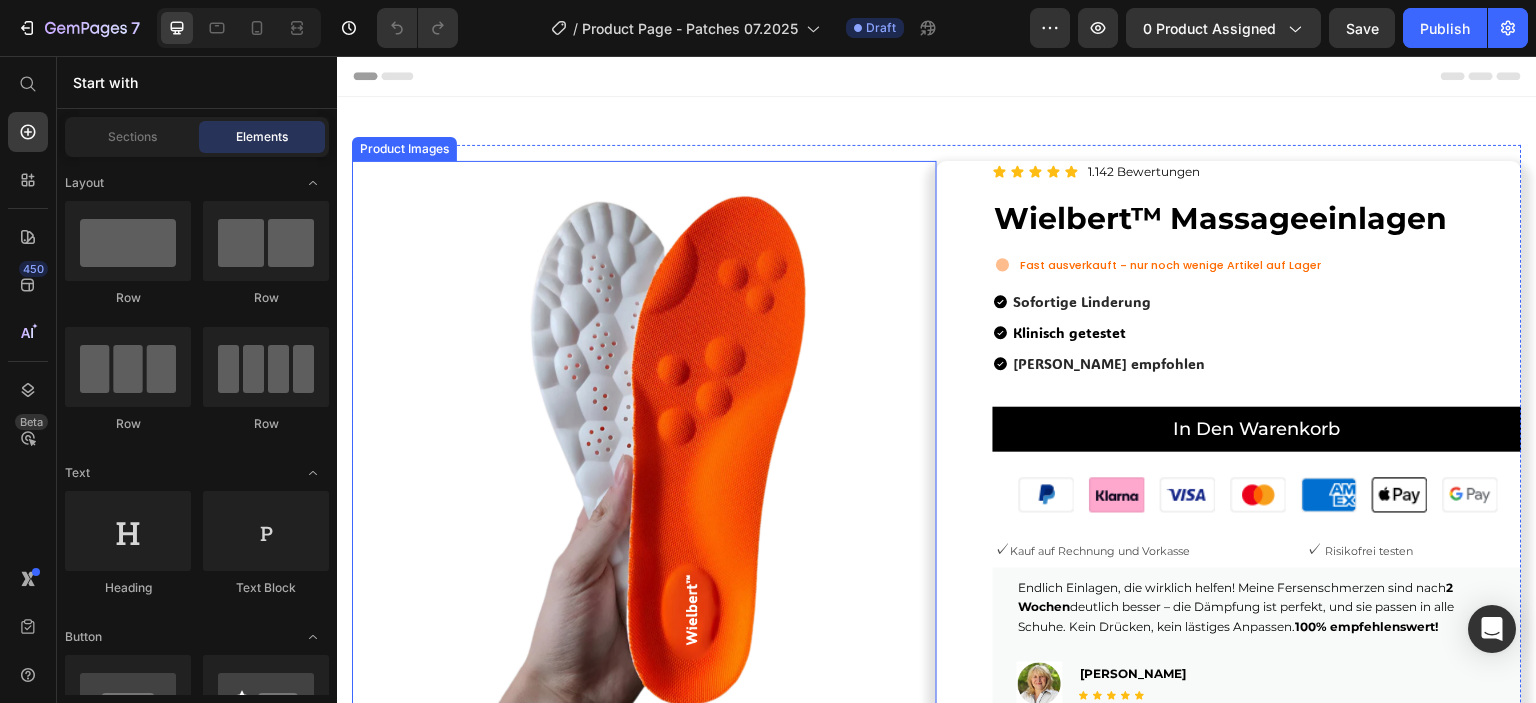 click at bounding box center (644, 453) 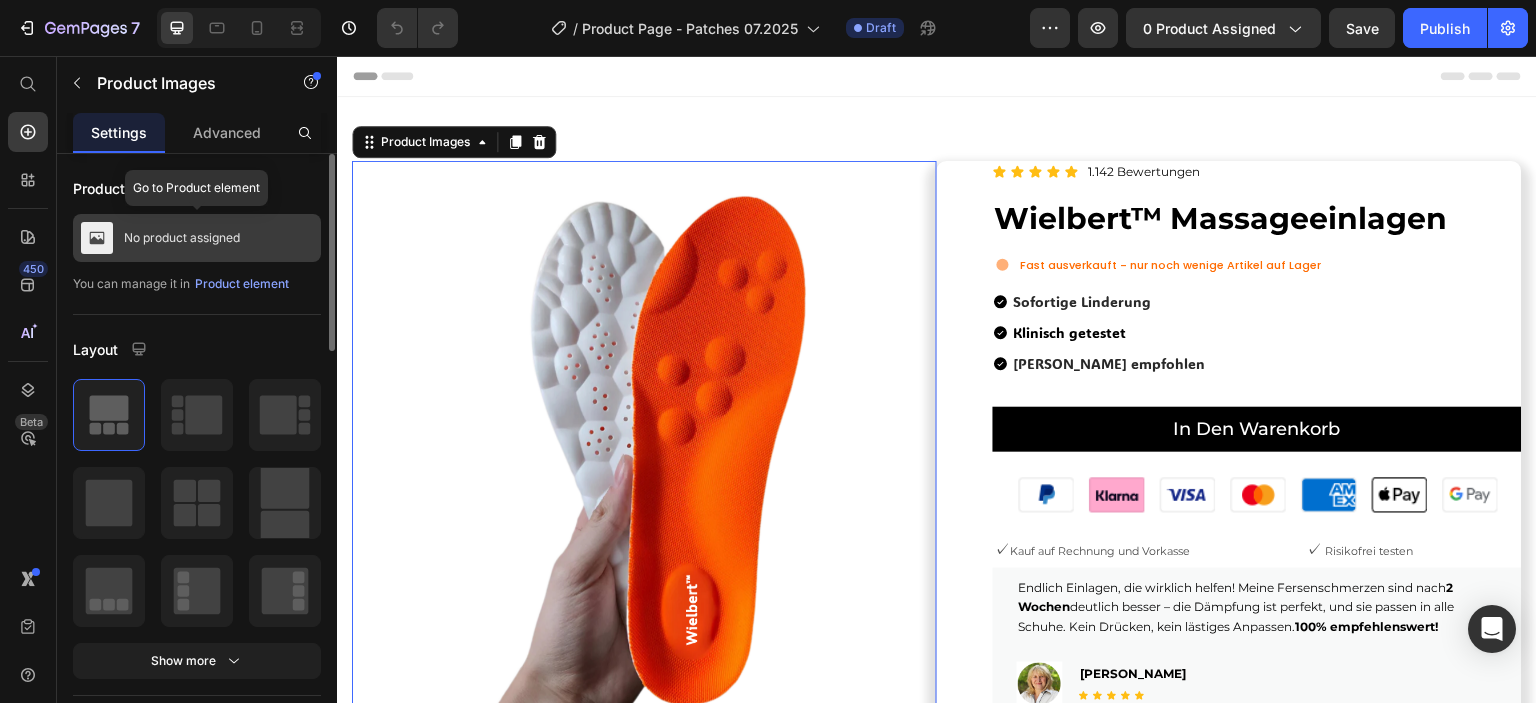 click on "No product assigned" at bounding box center (182, 238) 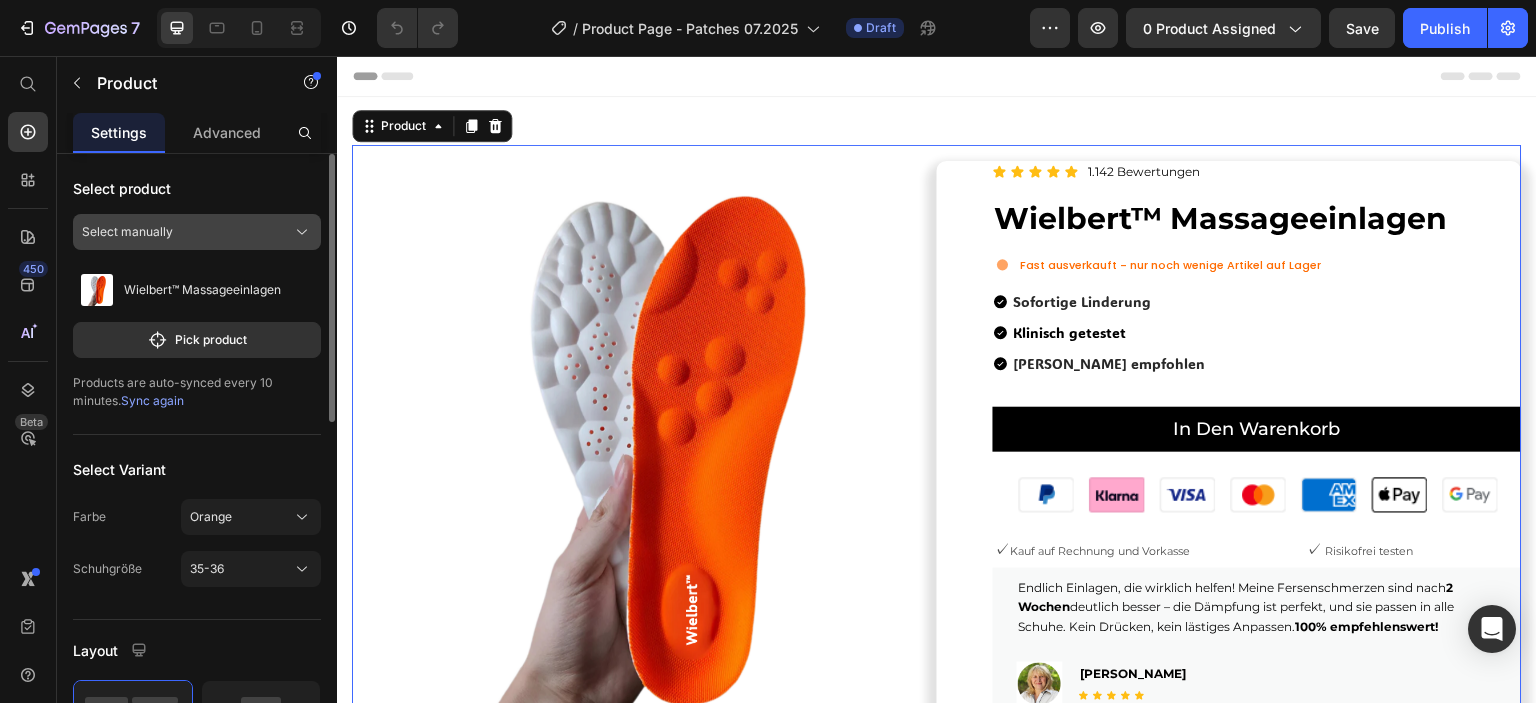 click 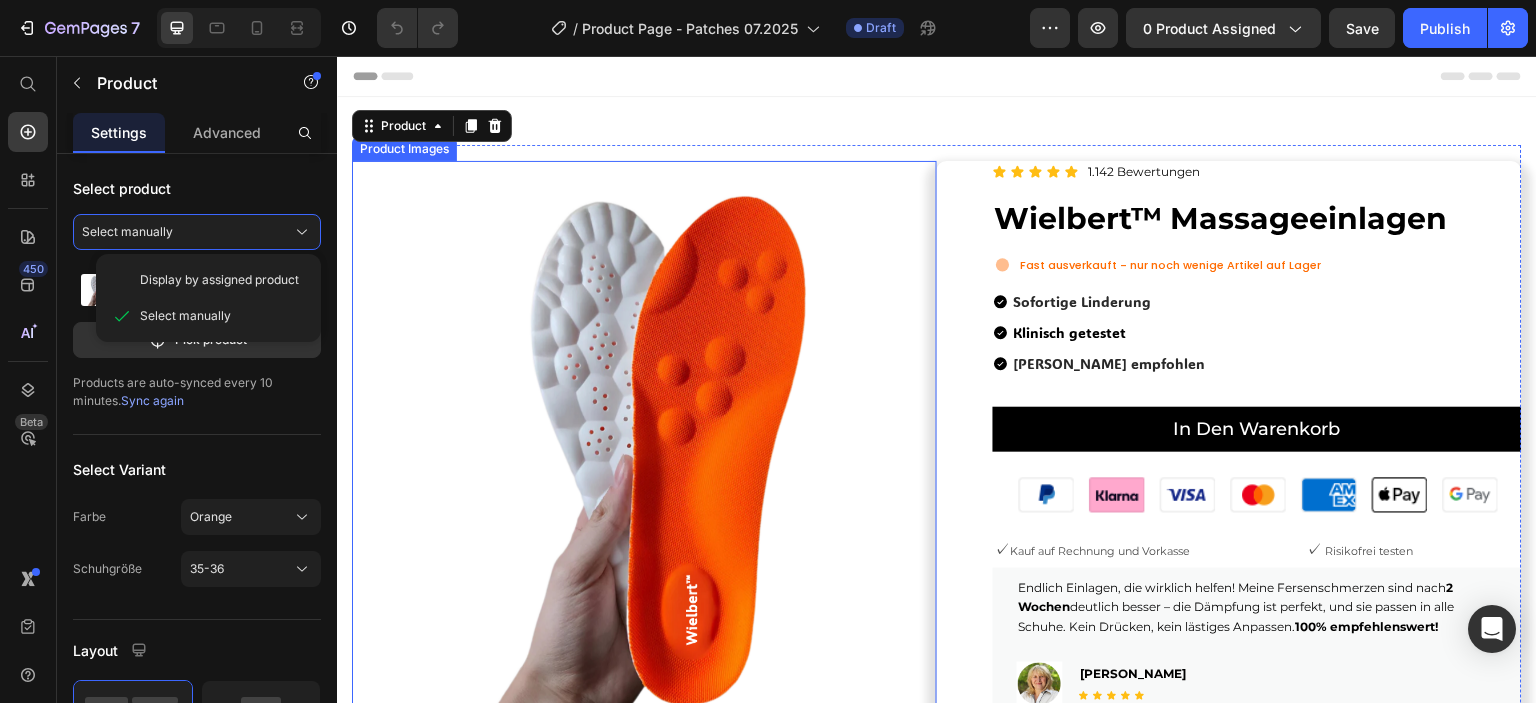 click at bounding box center (644, 453) 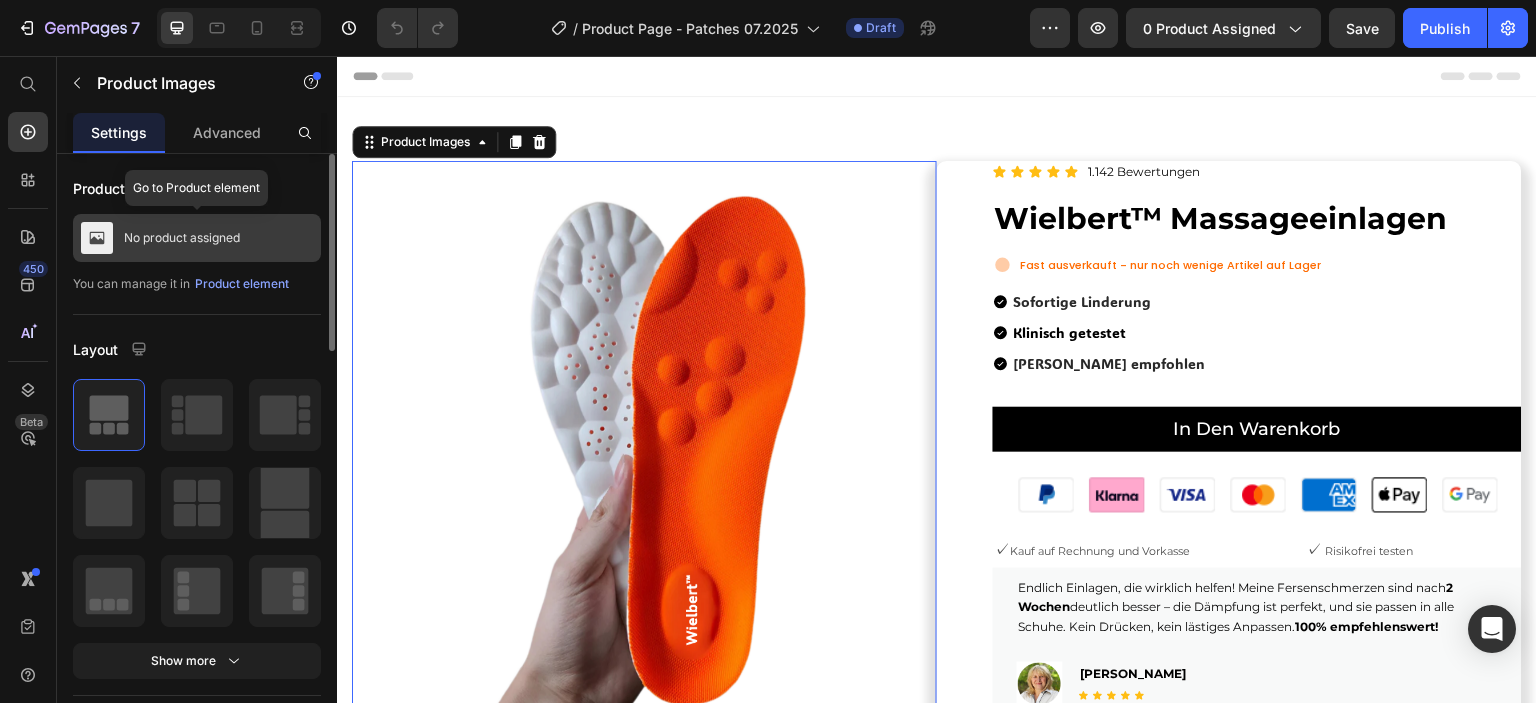 click 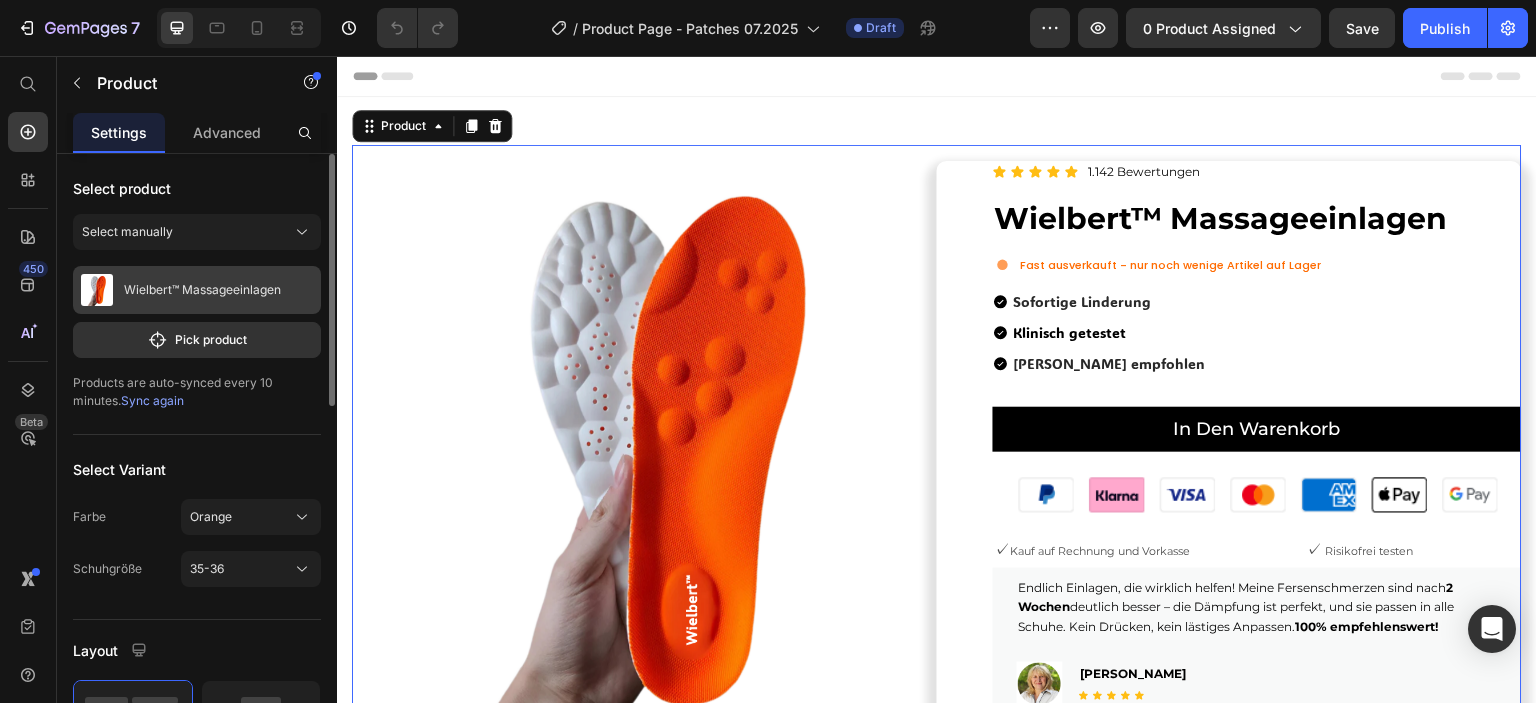click on "Wielbert™ Massageeinlagen" at bounding box center [202, 290] 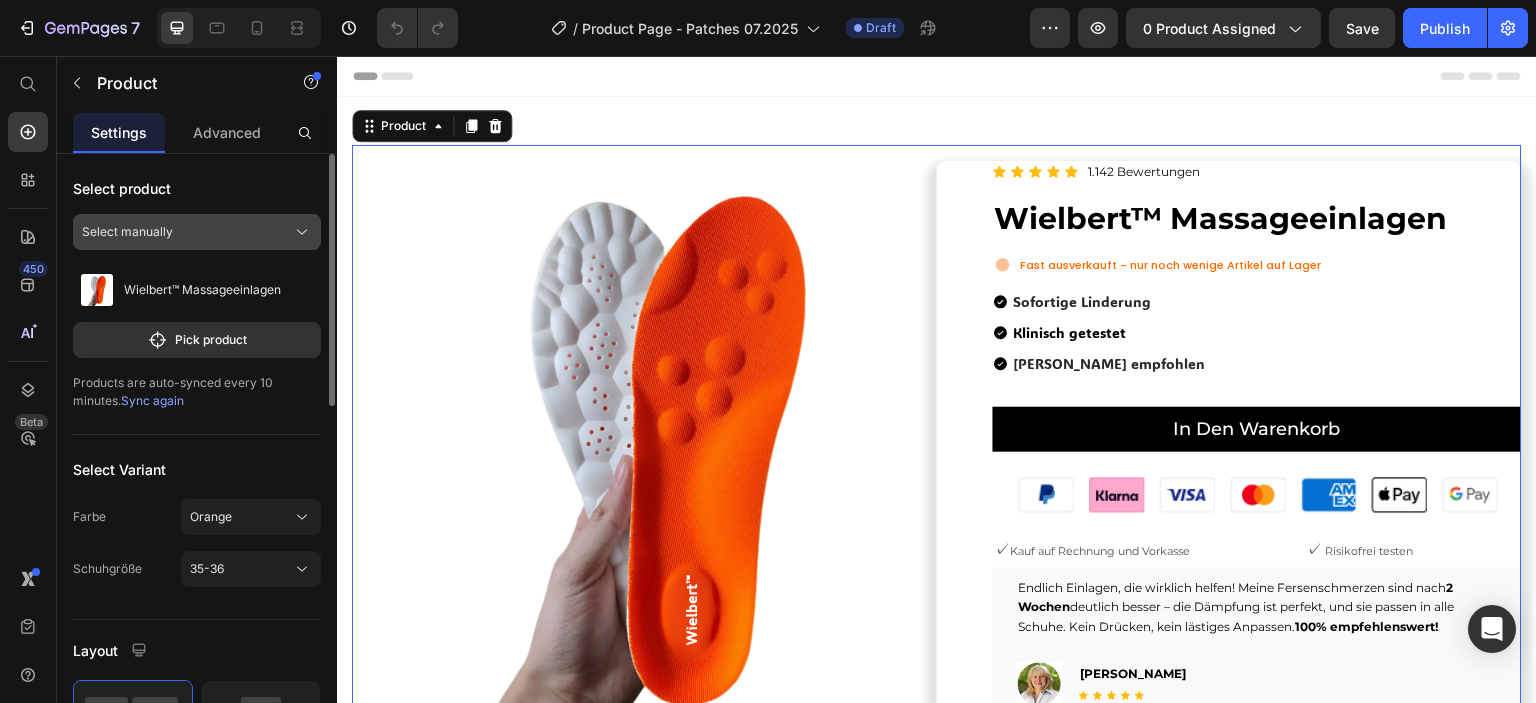 click 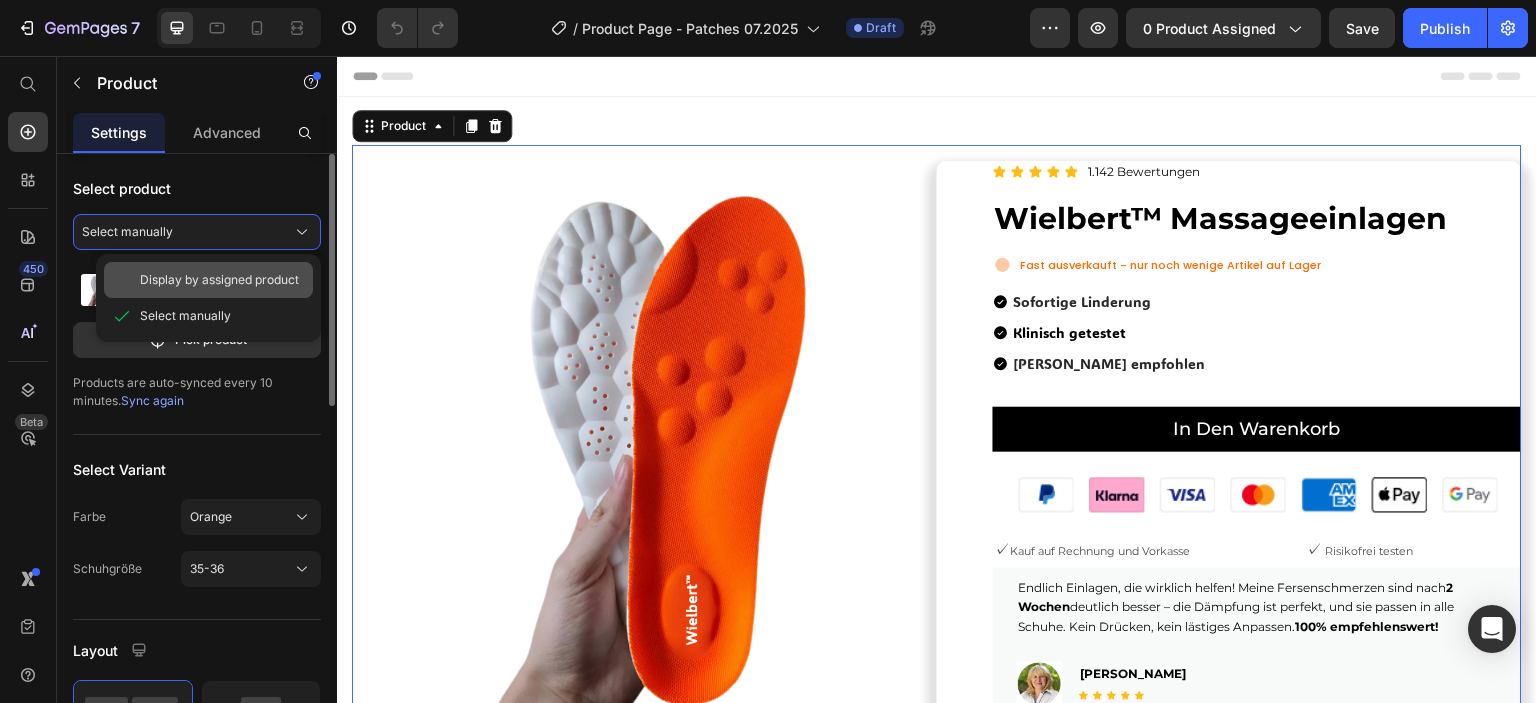 click on "Display by assigned product" at bounding box center (219, 280) 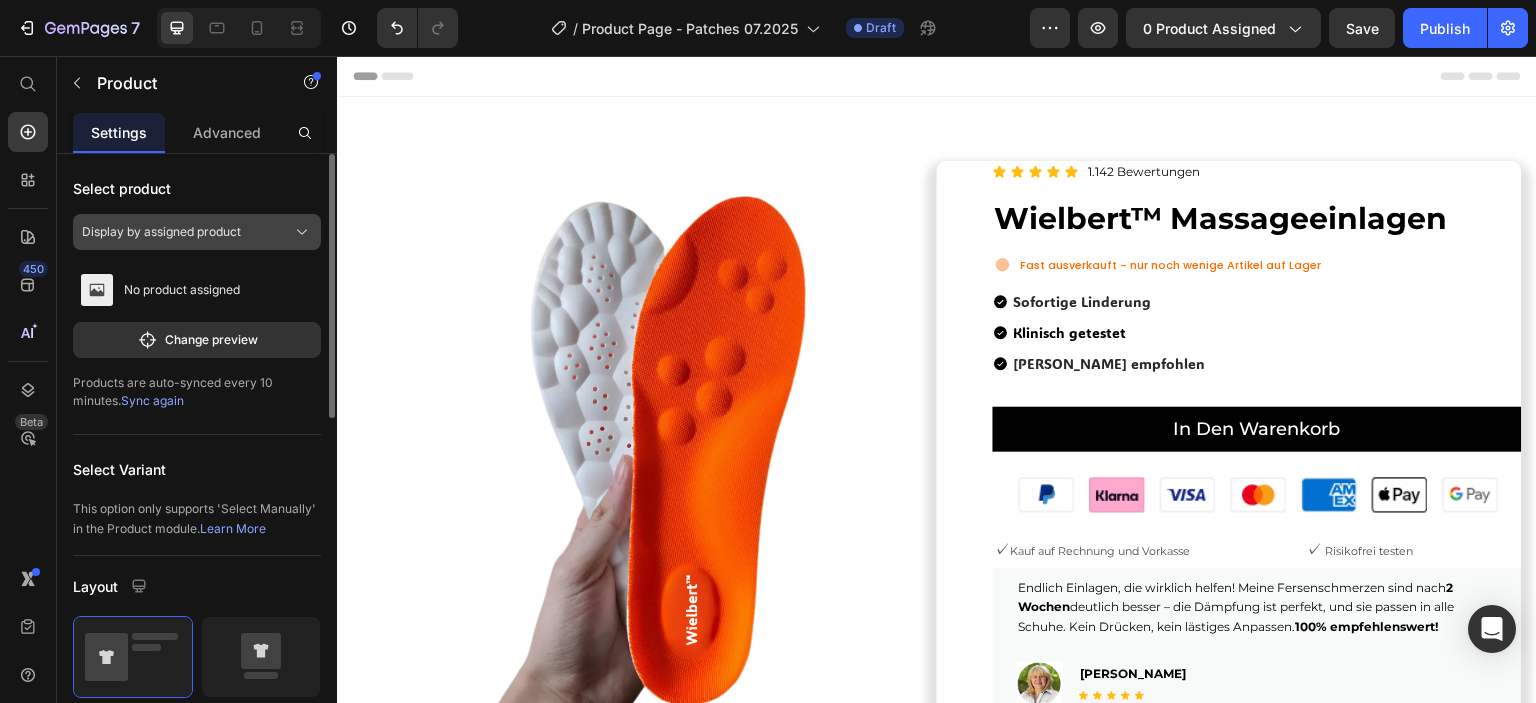 click on "Display by assigned product" at bounding box center [161, 232] 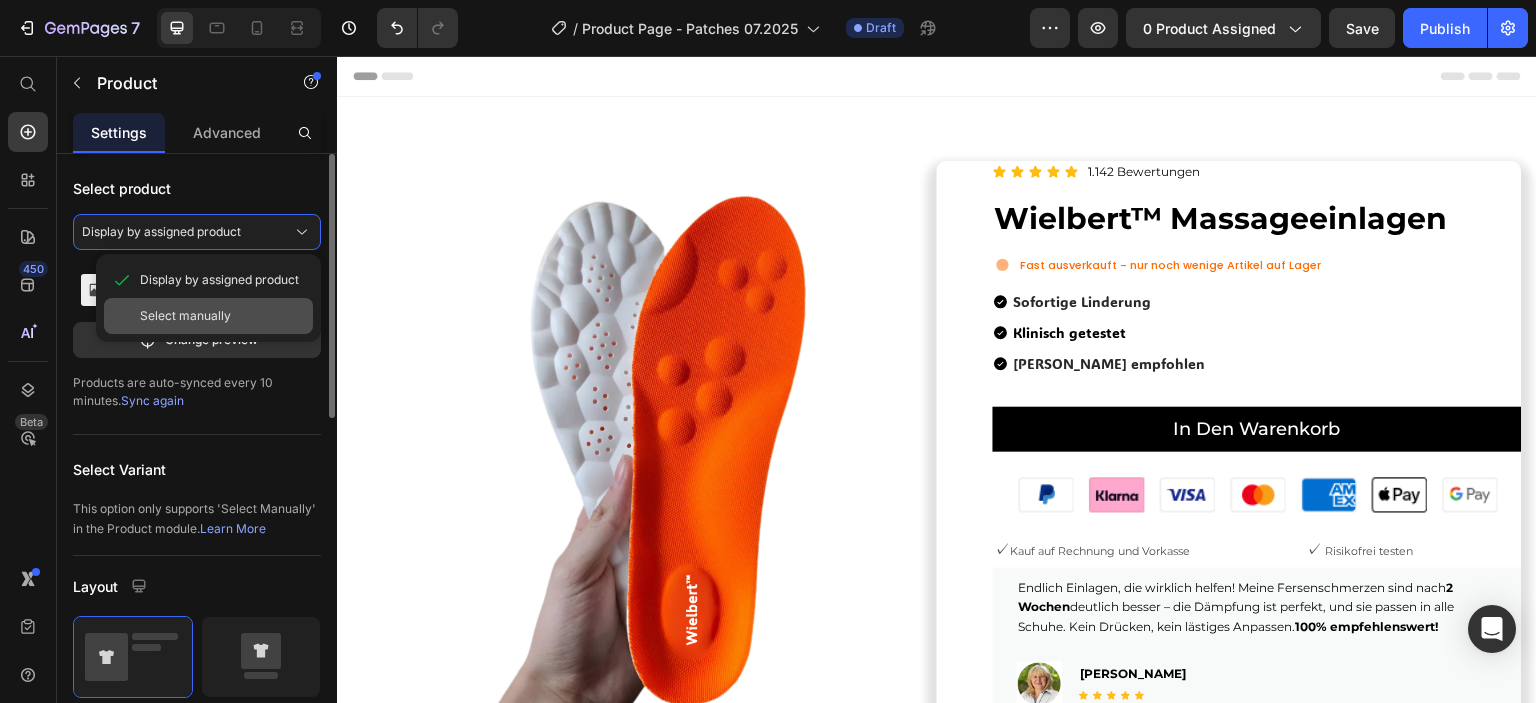 click on "Select manually" at bounding box center (185, 316) 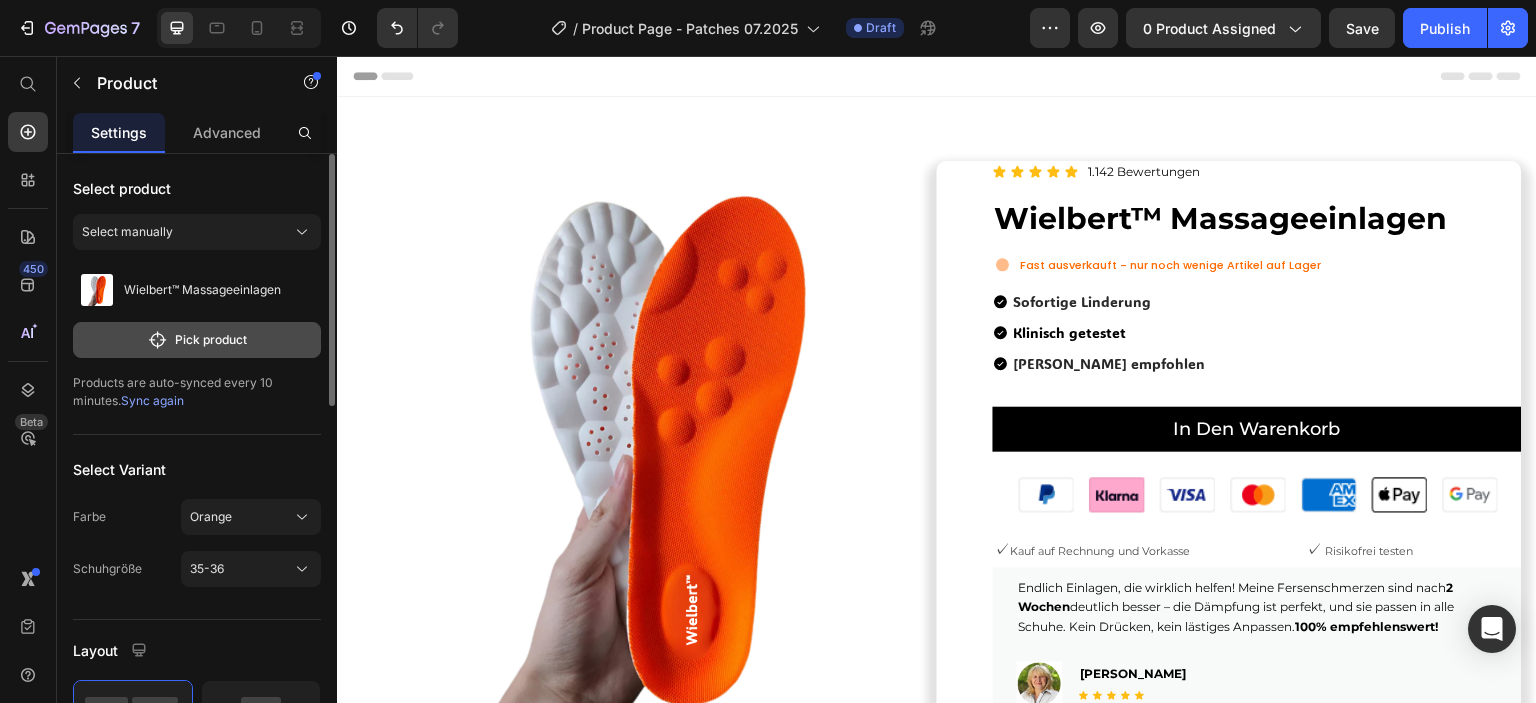 click on "Pick product" at bounding box center (197, 340) 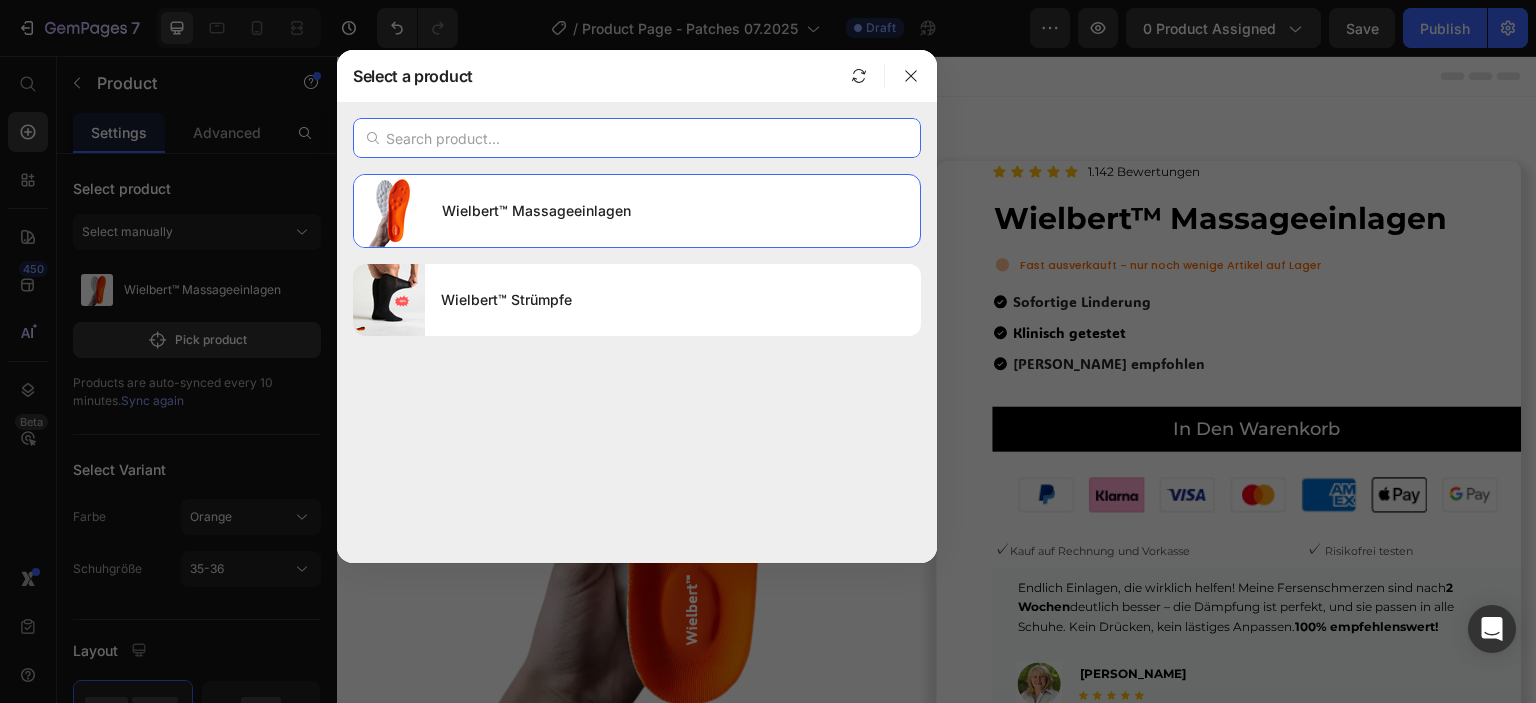 click at bounding box center (637, 138) 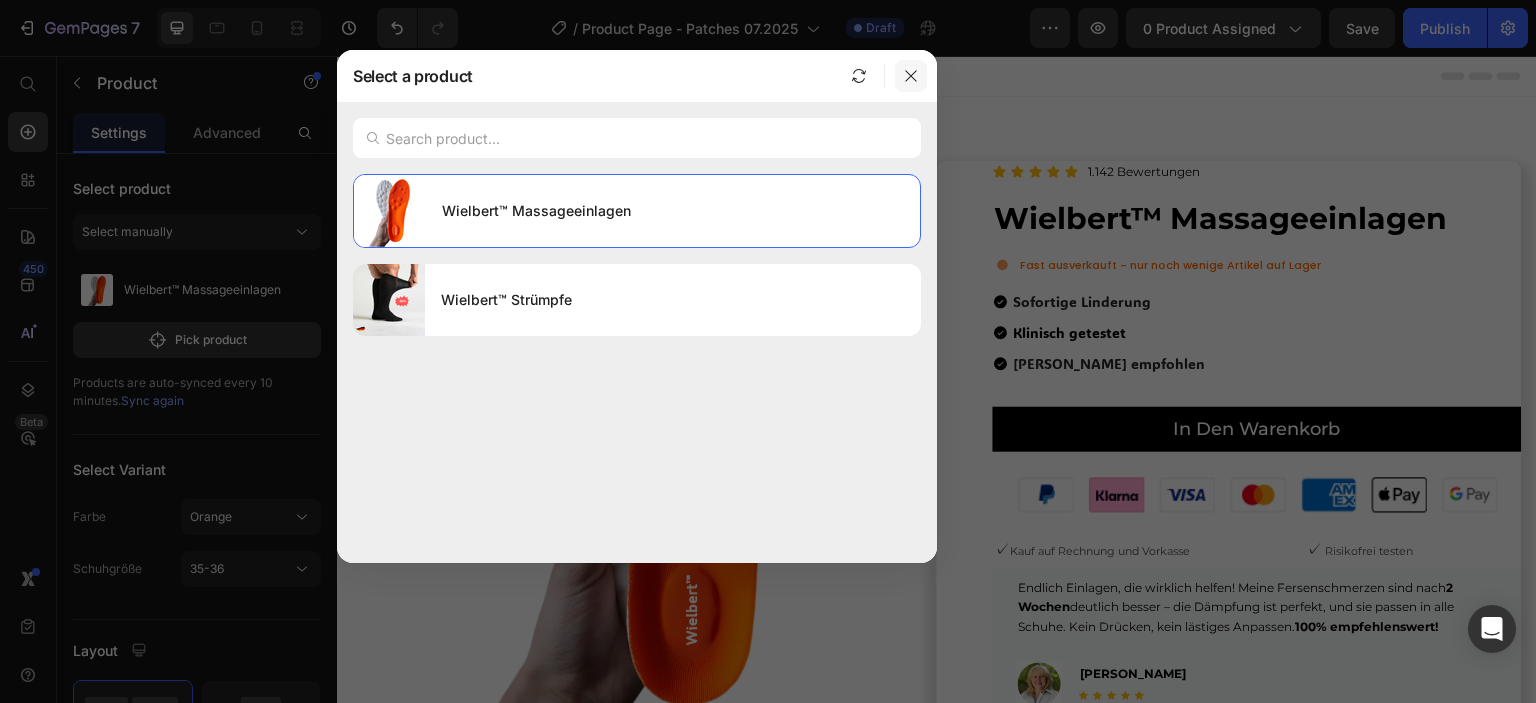 click 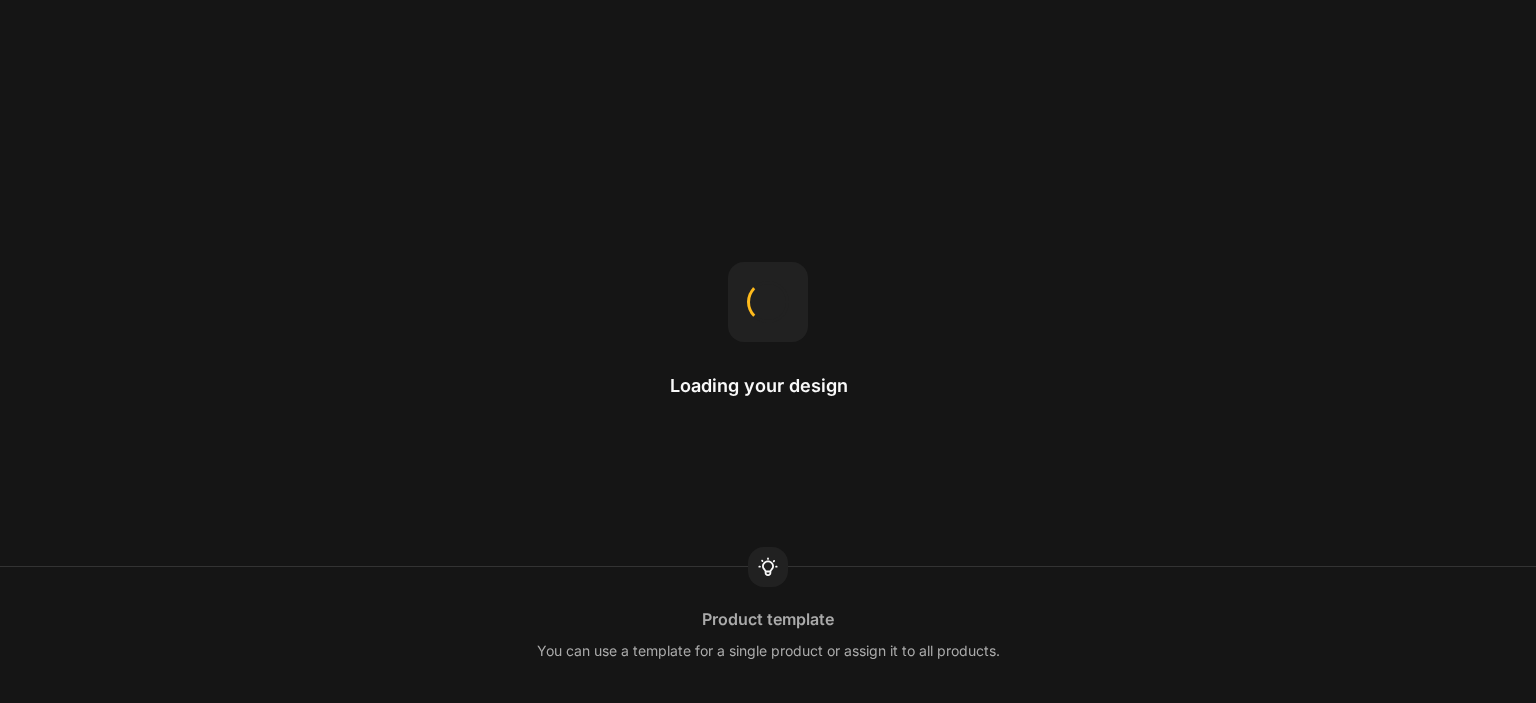 scroll, scrollTop: 0, scrollLeft: 0, axis: both 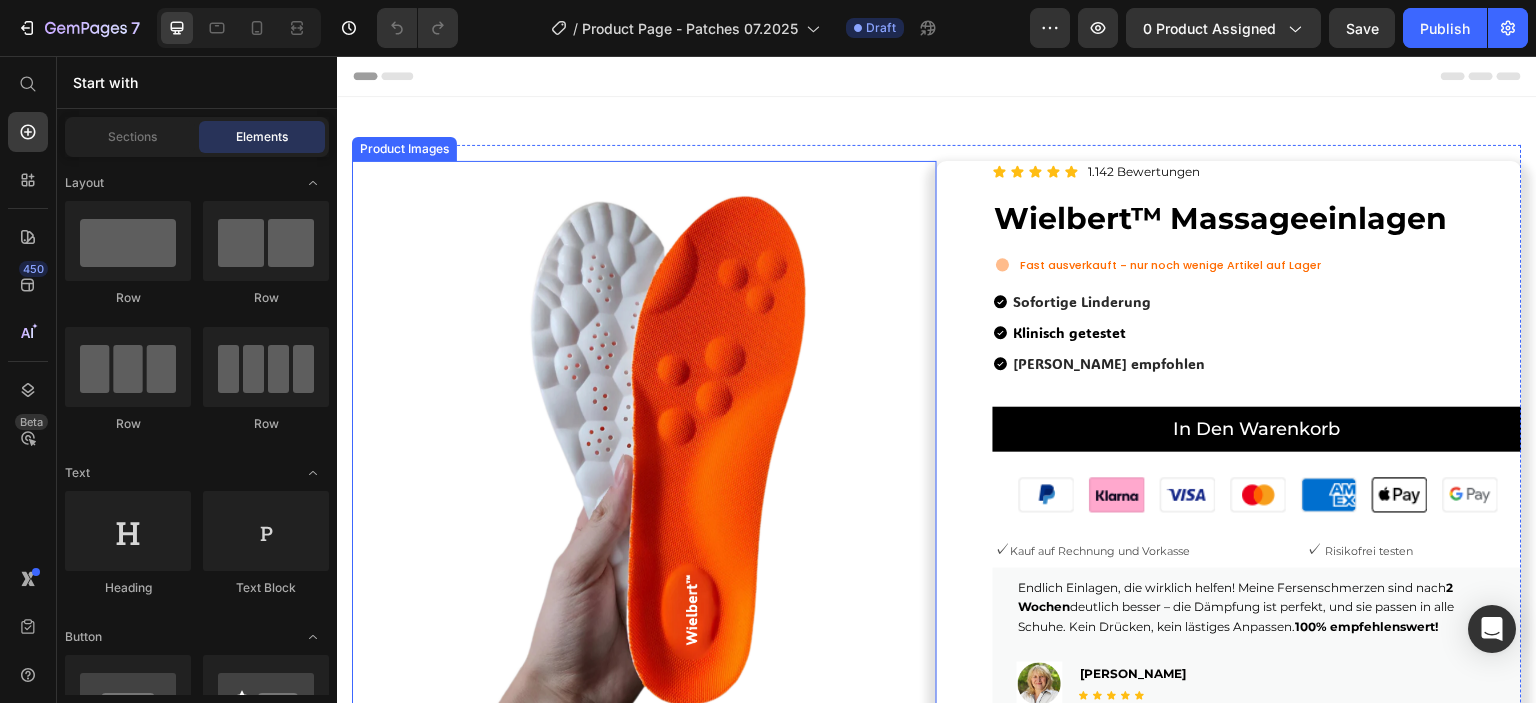 click at bounding box center (644, 453) 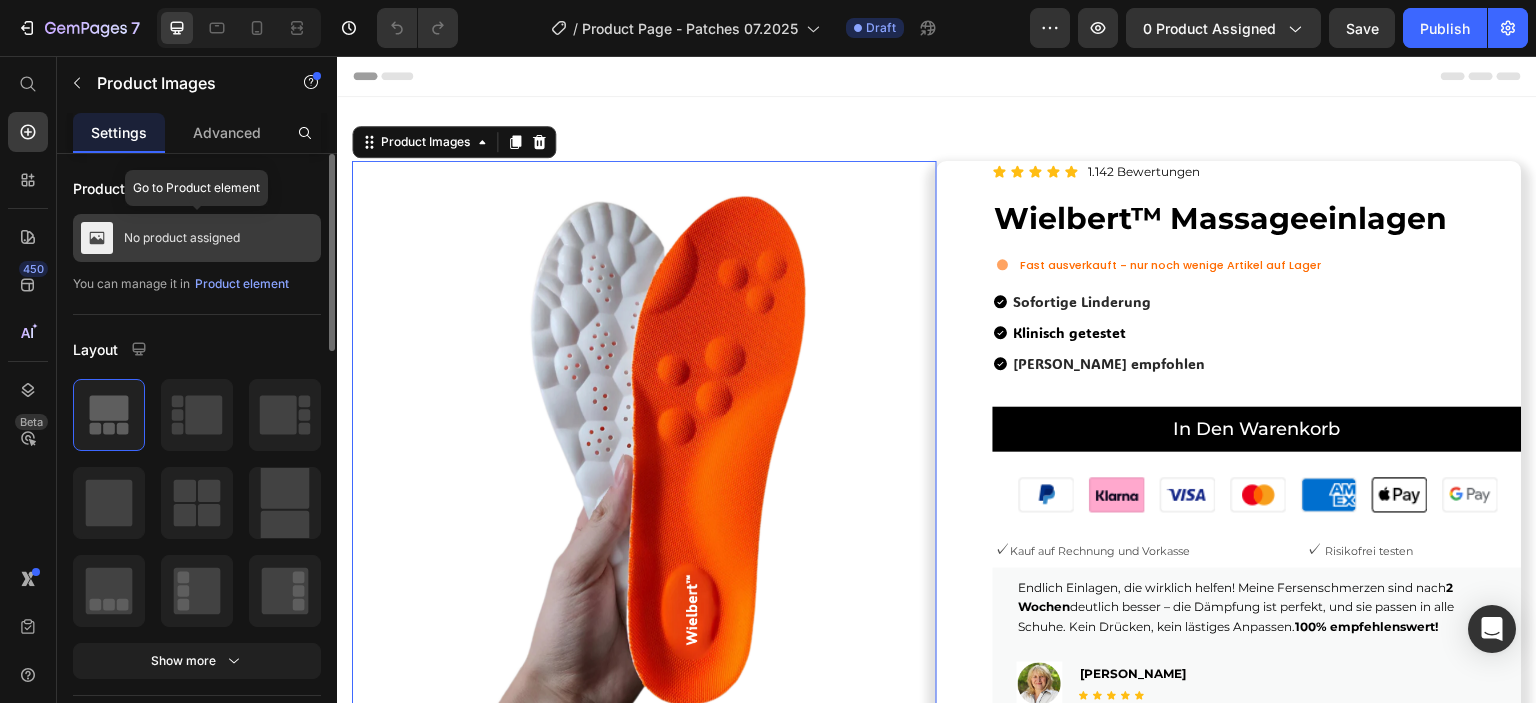 click on "No product assigned" at bounding box center [182, 238] 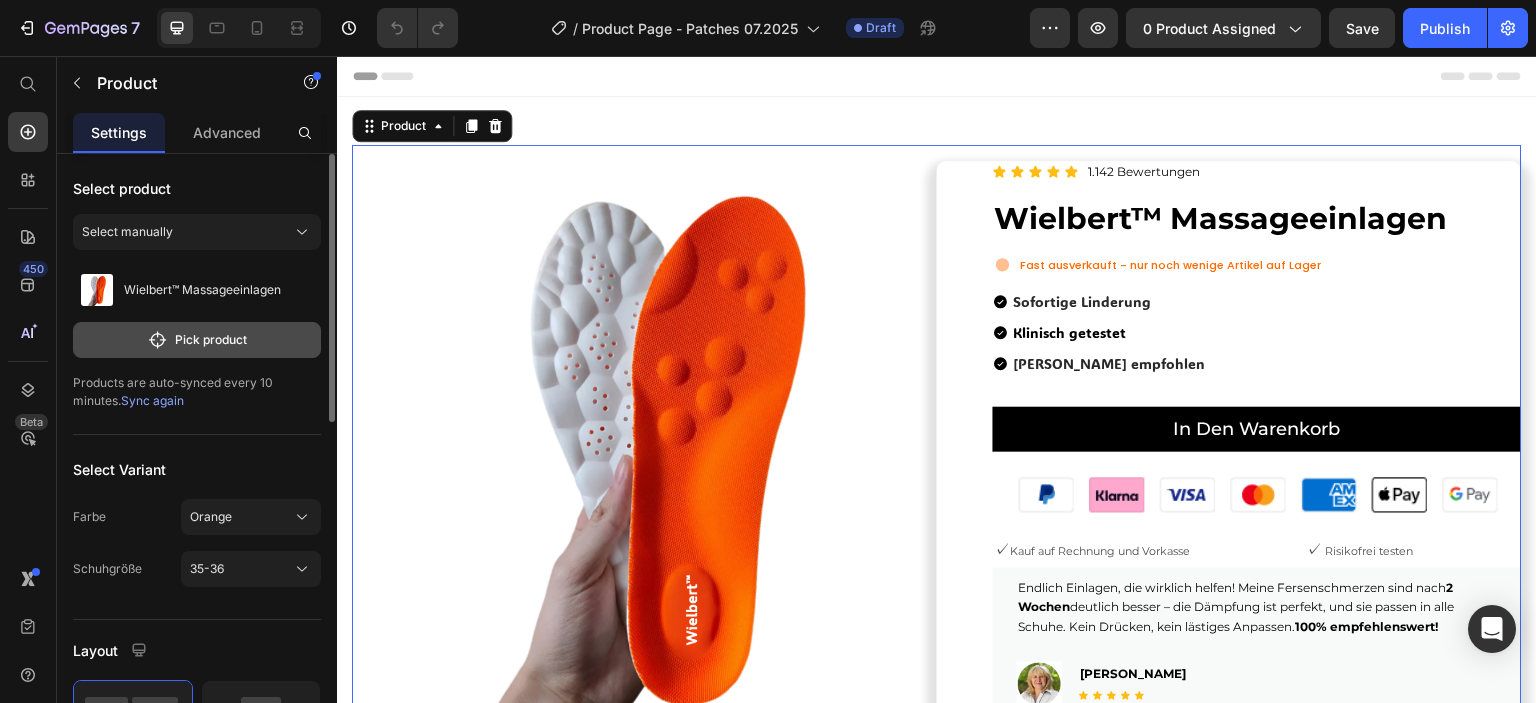 click on "Pick product" at bounding box center [197, 340] 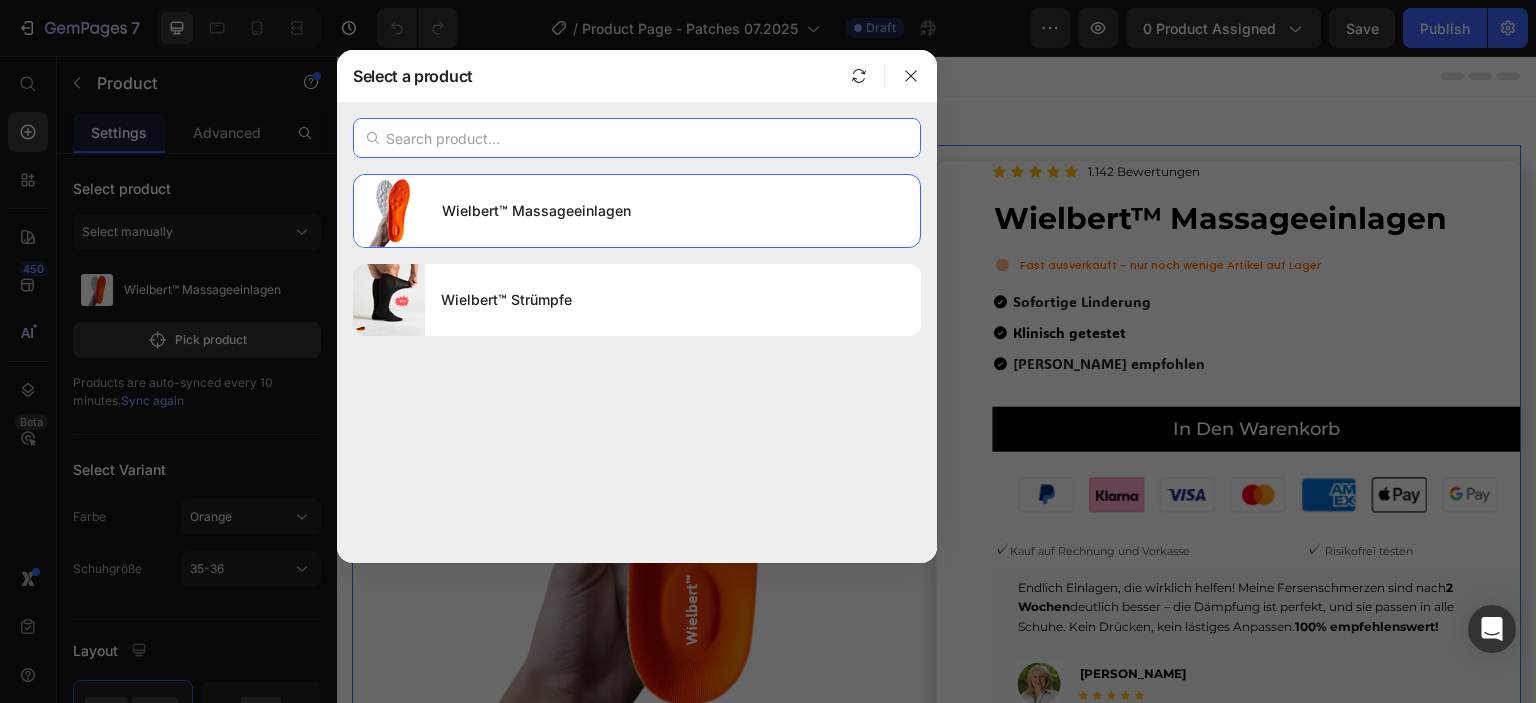 click at bounding box center (637, 138) 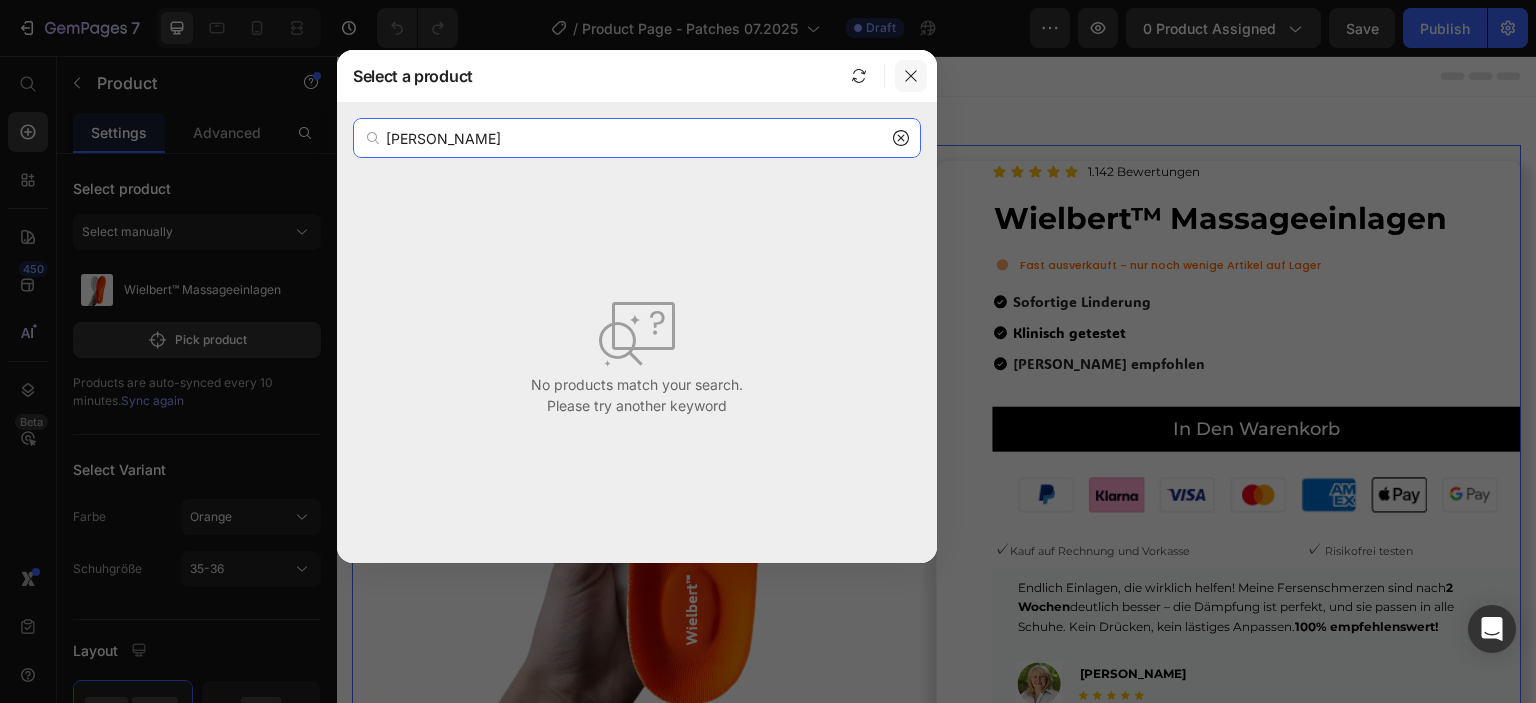 type on "wielbert pflaster" 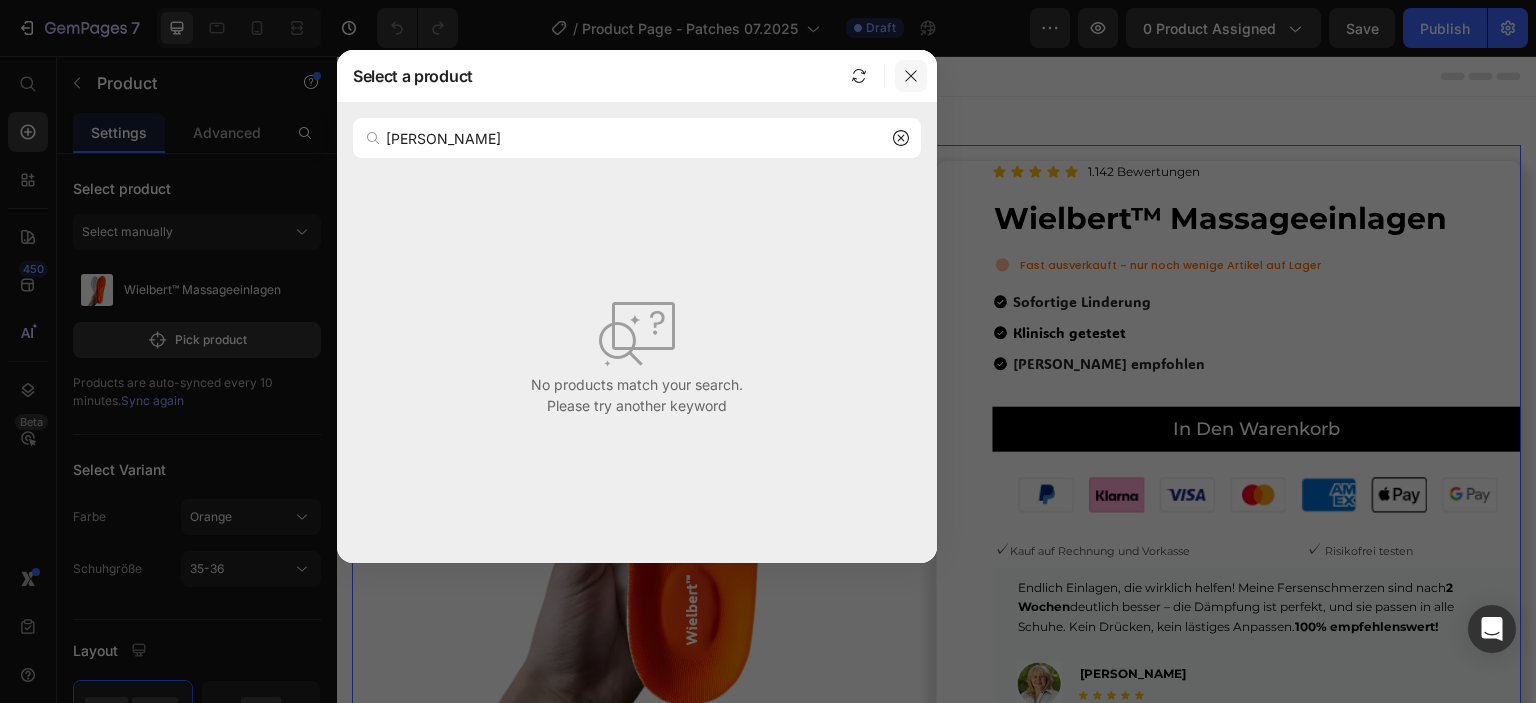 click 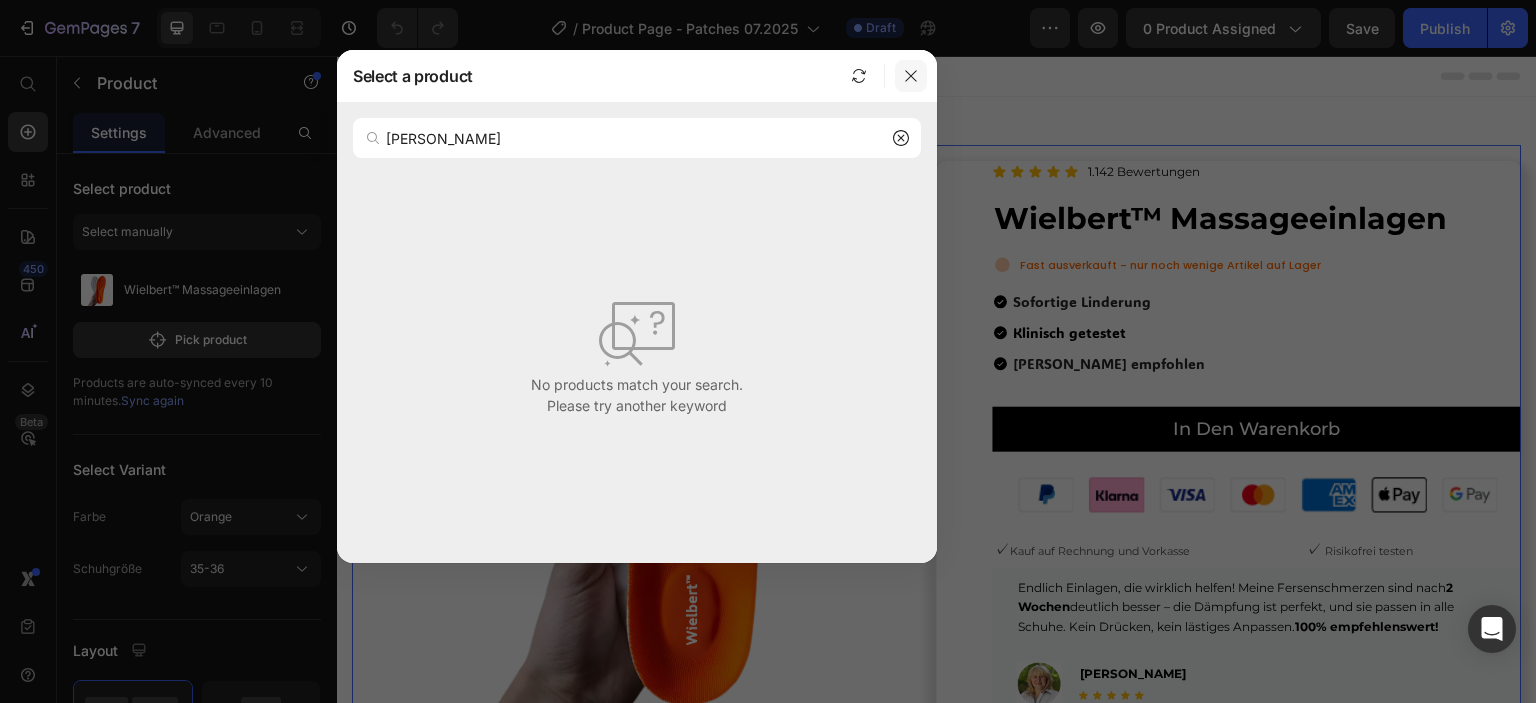 type 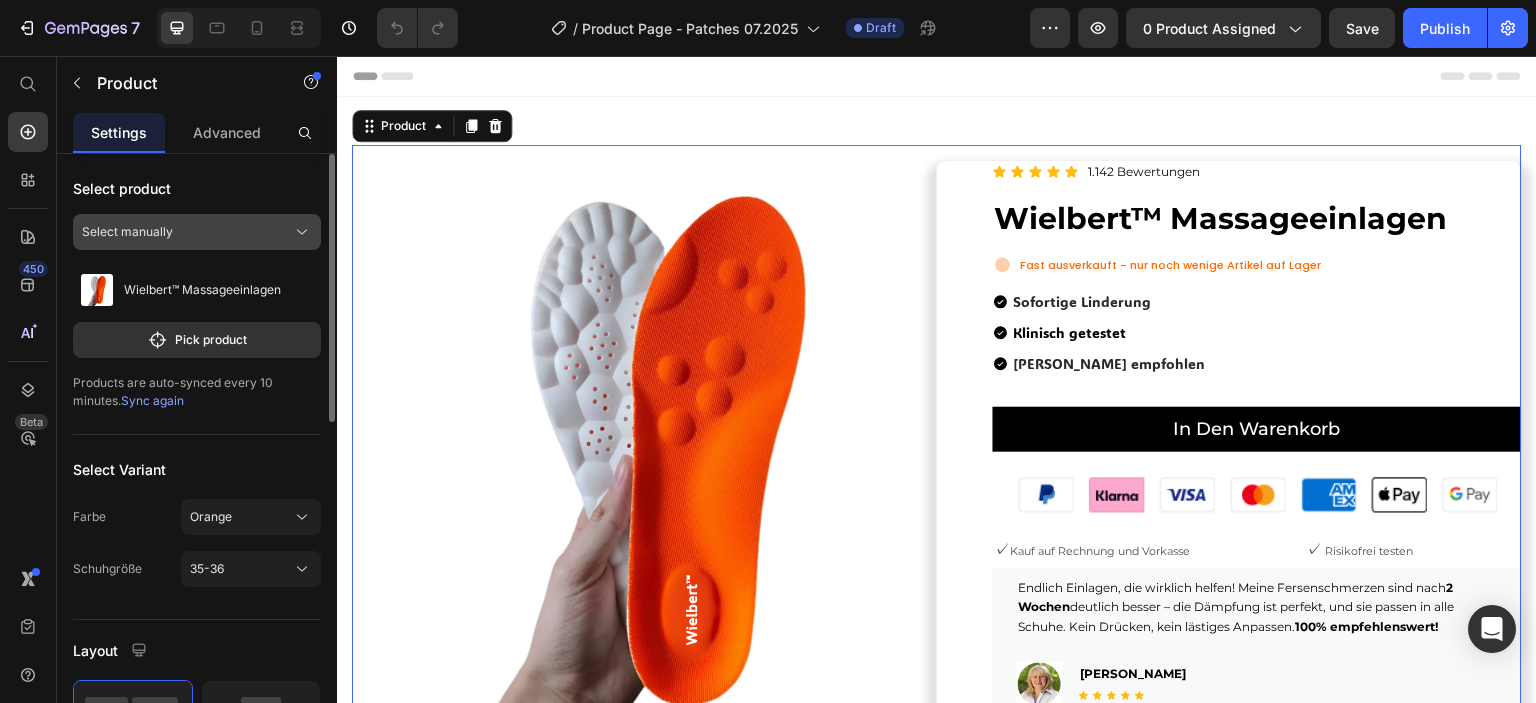 click on "Select manually" 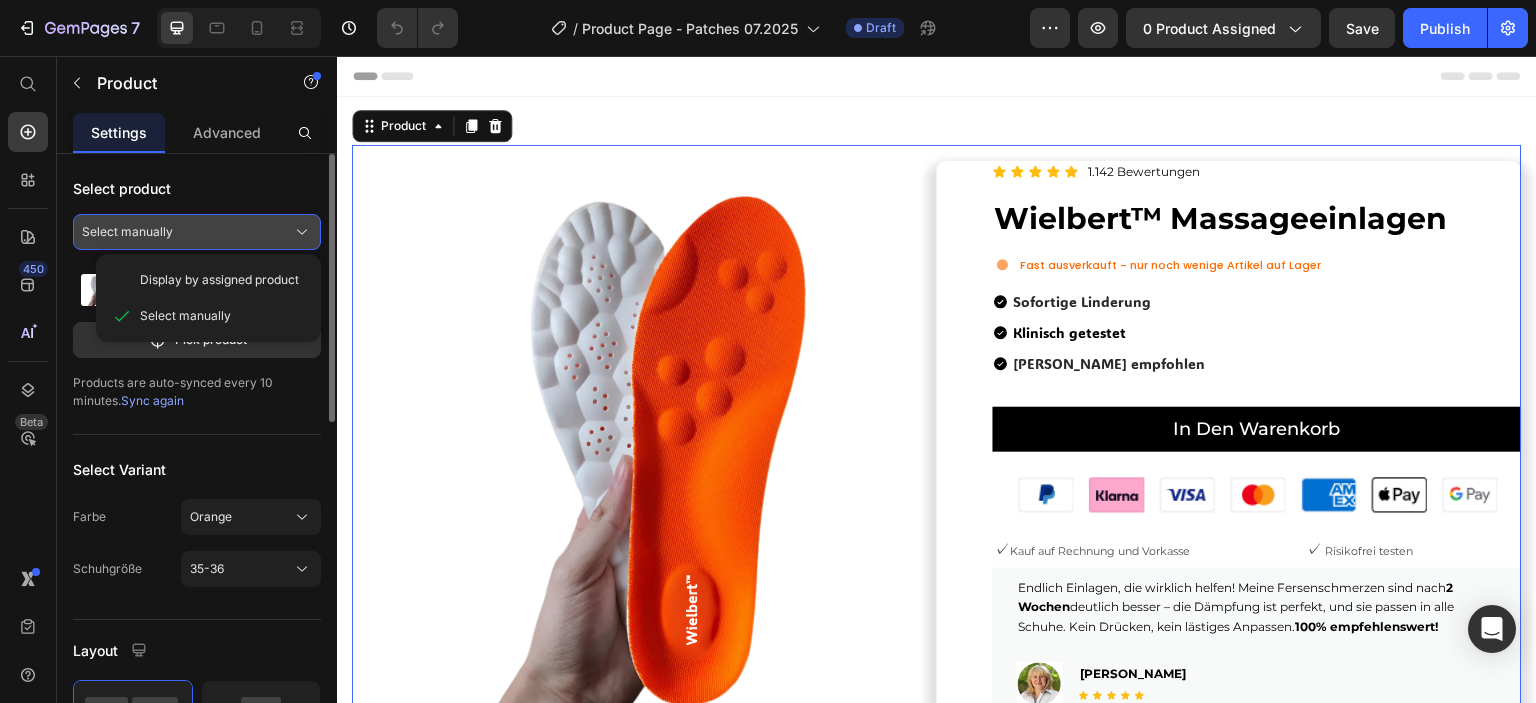 click on "Select manually" 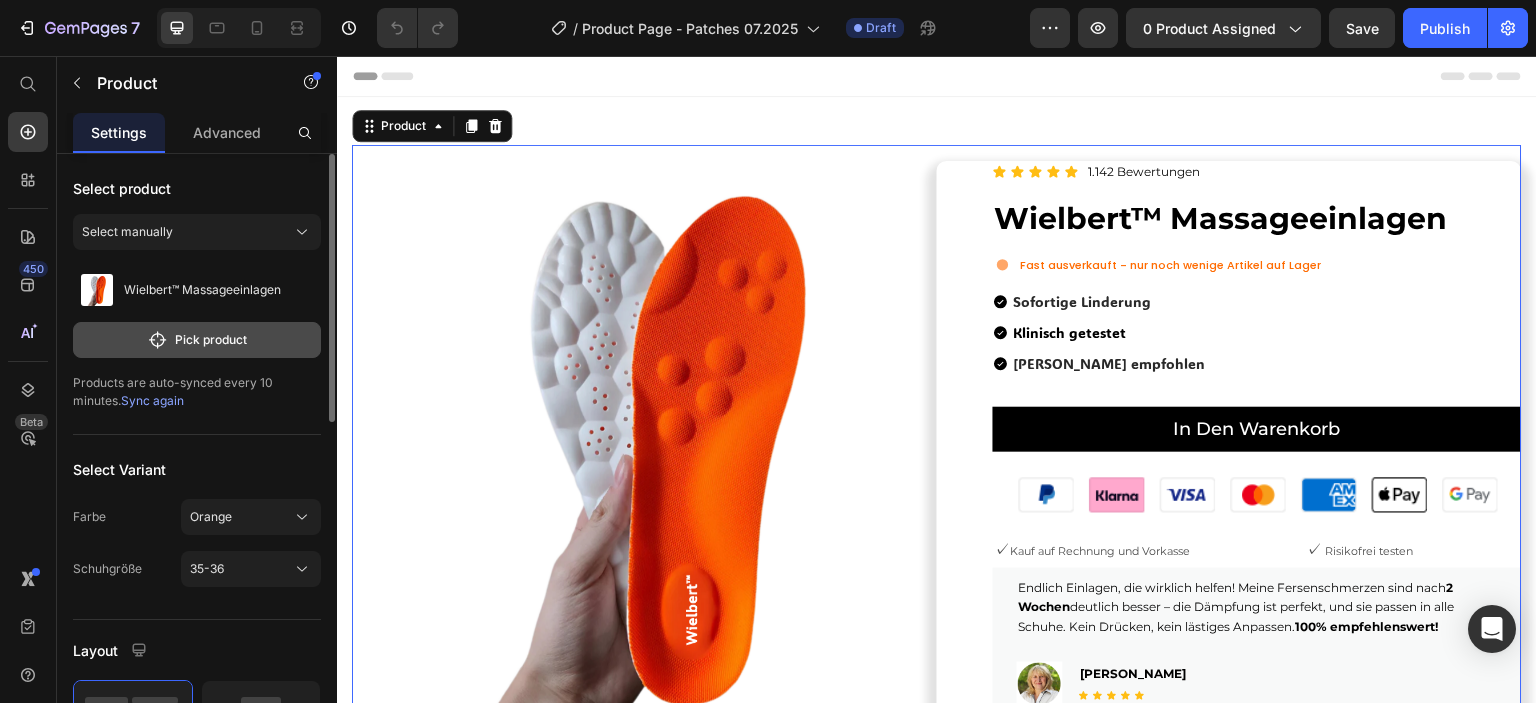 click on "Pick product" at bounding box center [197, 340] 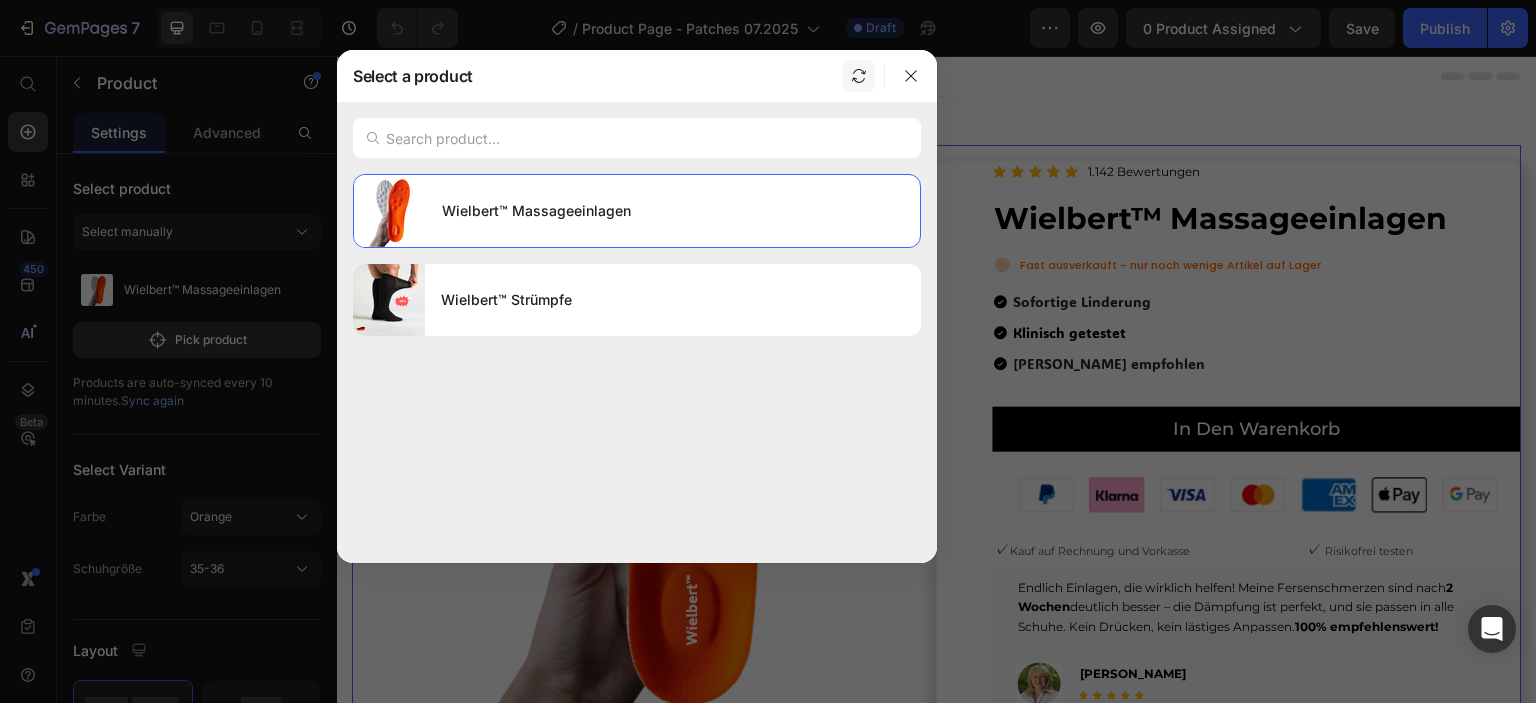 click 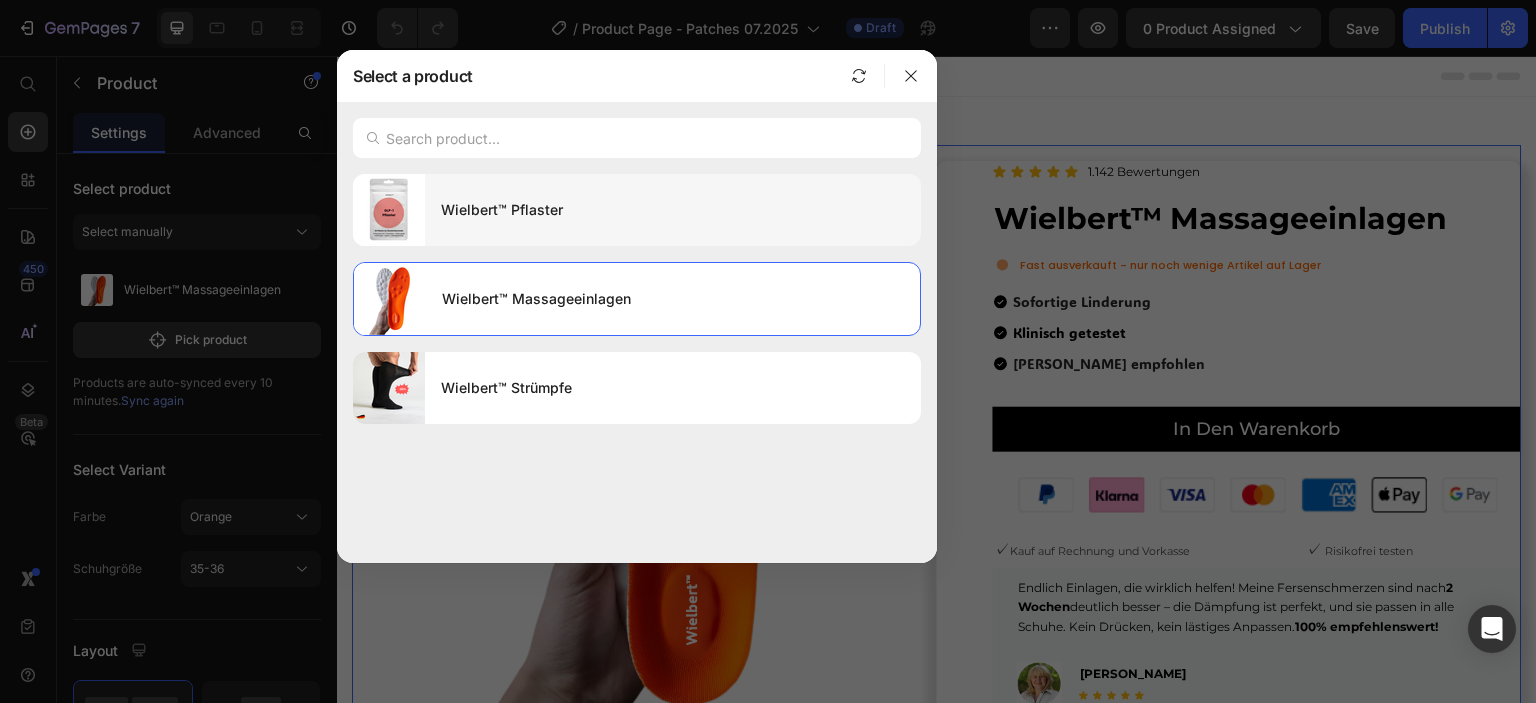 click on "Wielbert™ Pflaster" at bounding box center (673, 210) 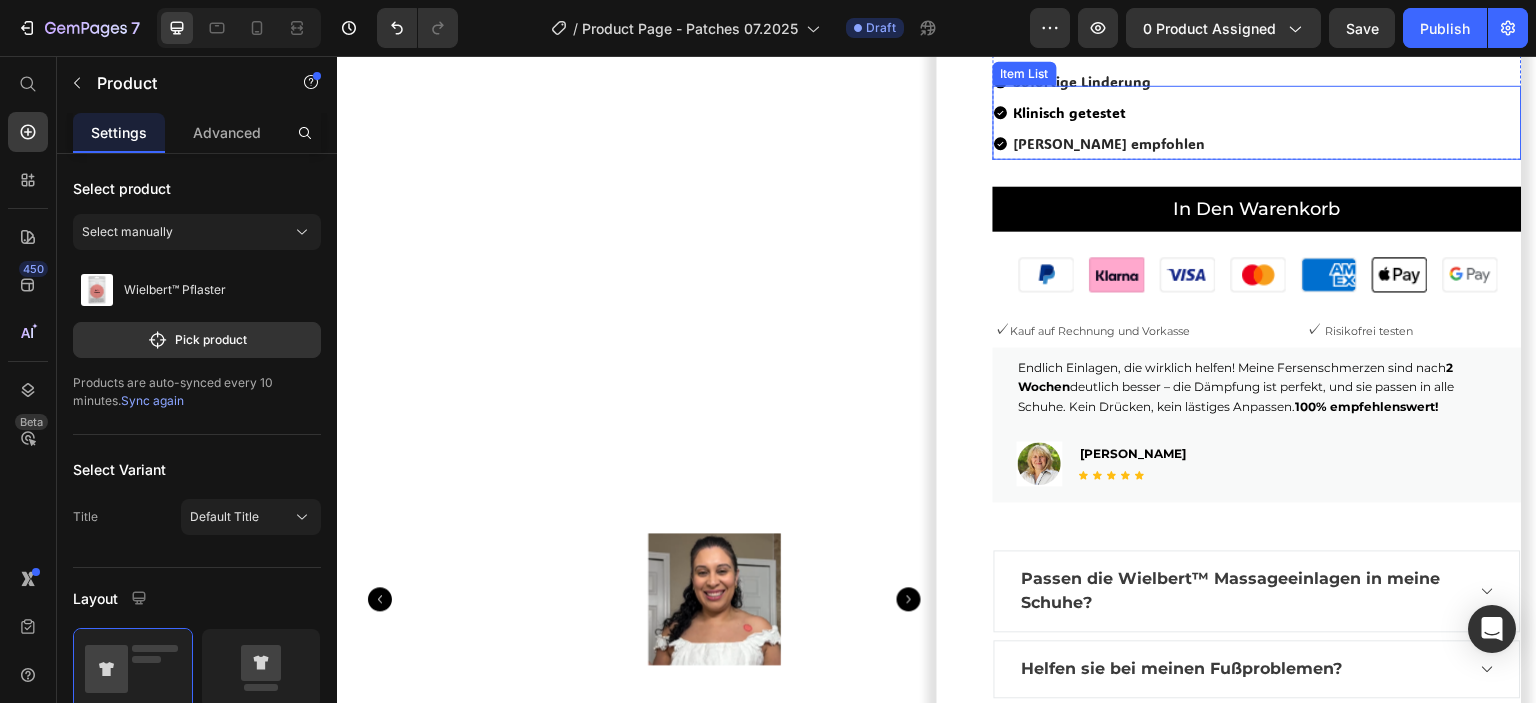 scroll, scrollTop: 200, scrollLeft: 0, axis: vertical 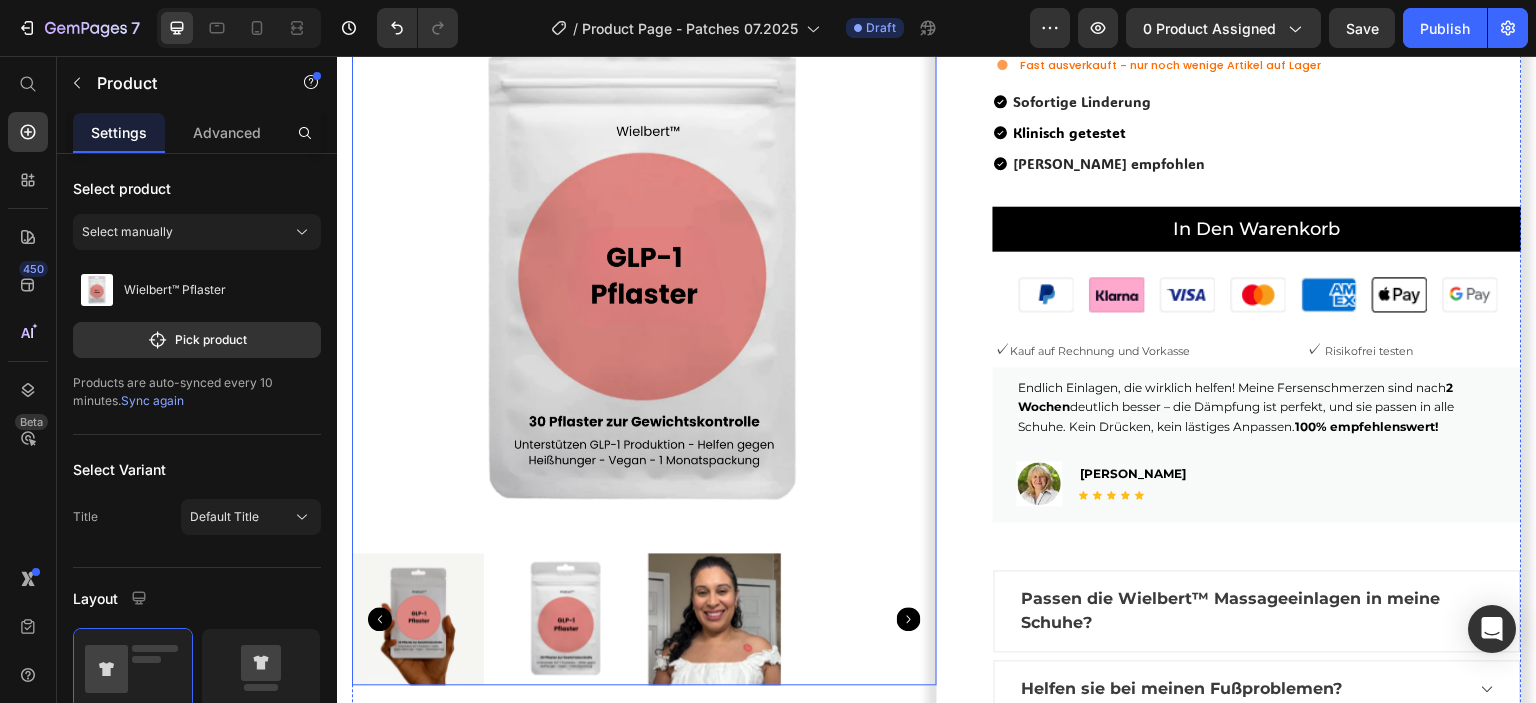 click 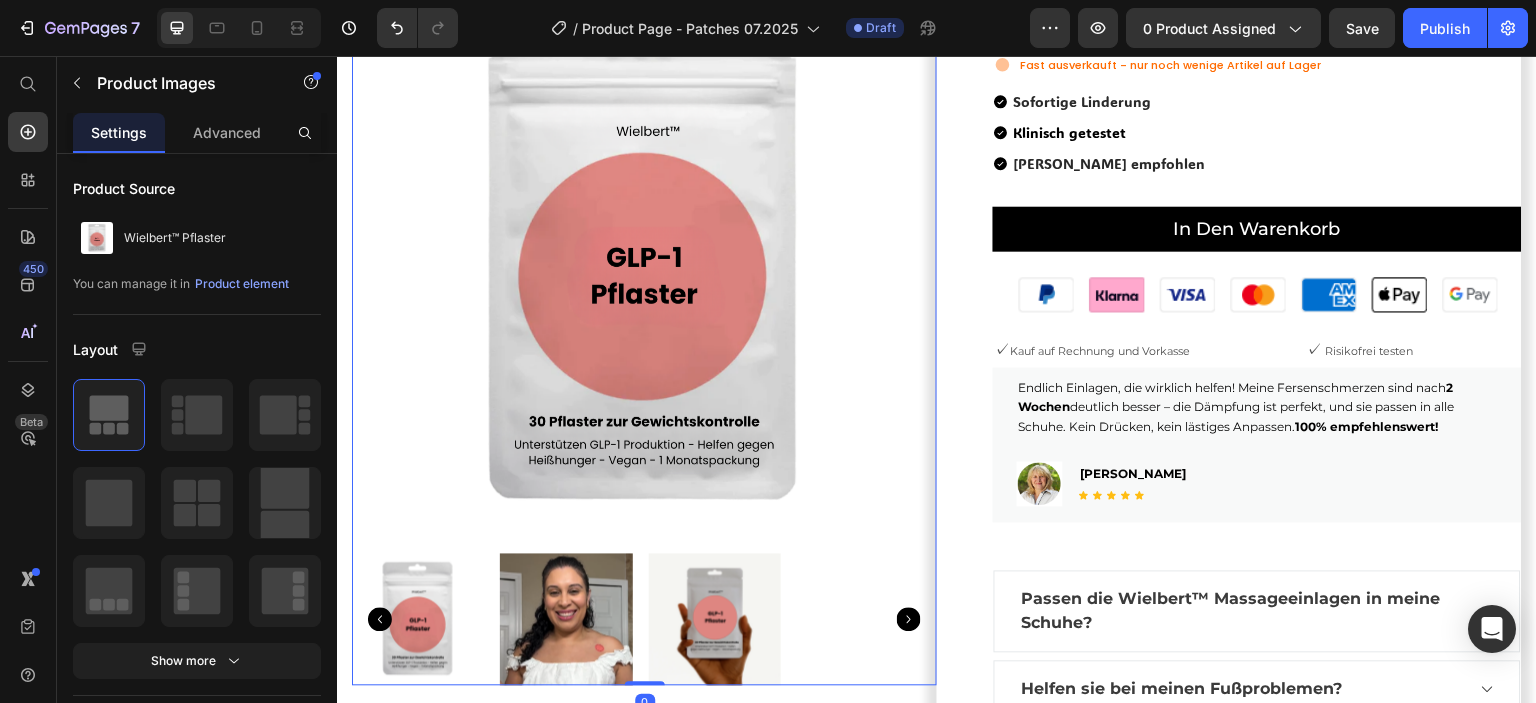 click at bounding box center (566, 620) 